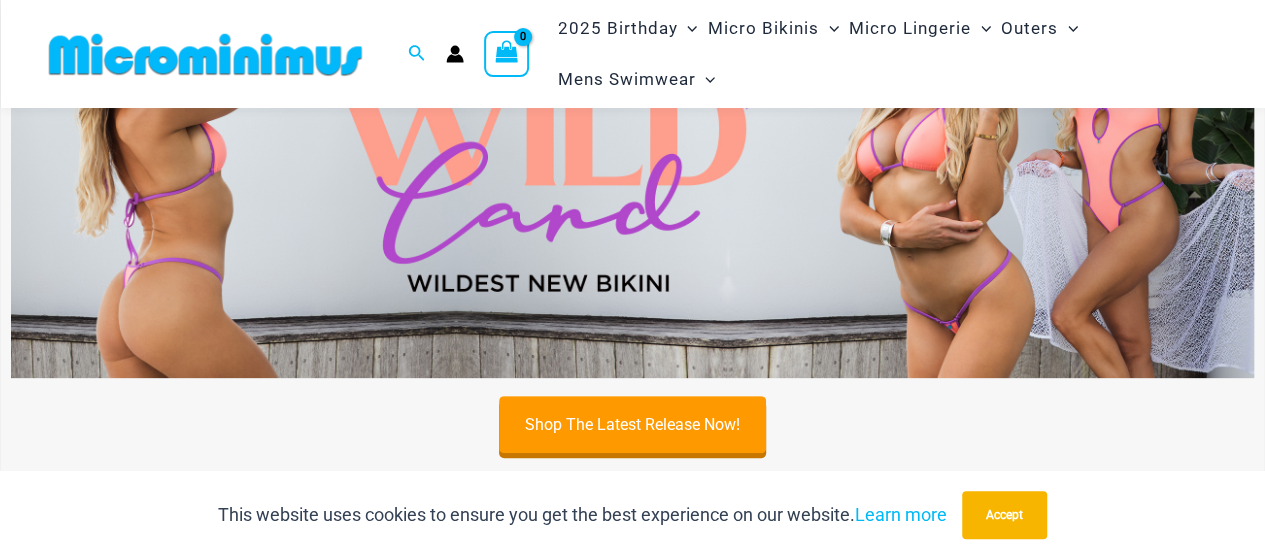 scroll, scrollTop: 263, scrollLeft: 0, axis: vertical 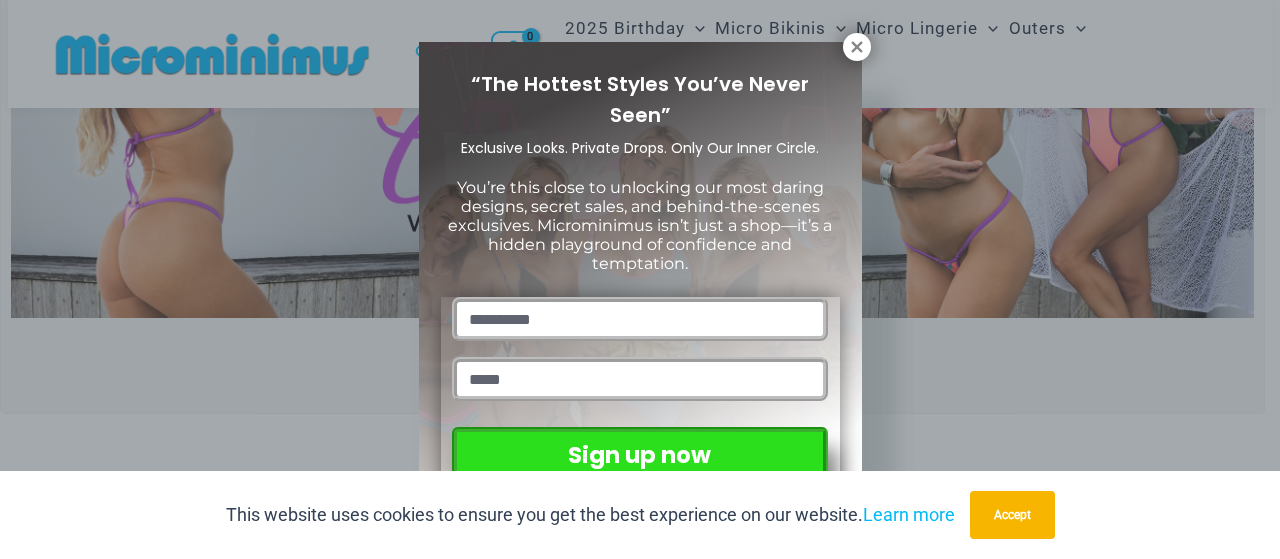 click on "“The Hottest Styles You’ve Never Seen” Exclusive Looks. Private Drops. Only Our Inner Circle. You’re this close to unlocking our most daring designs, secret sales, and behind-the-scenes exclusives. Microminimus isn’t just a shop—it’s a hidden playground of confidence and temptation. Sign up now" at bounding box center [640, 279] 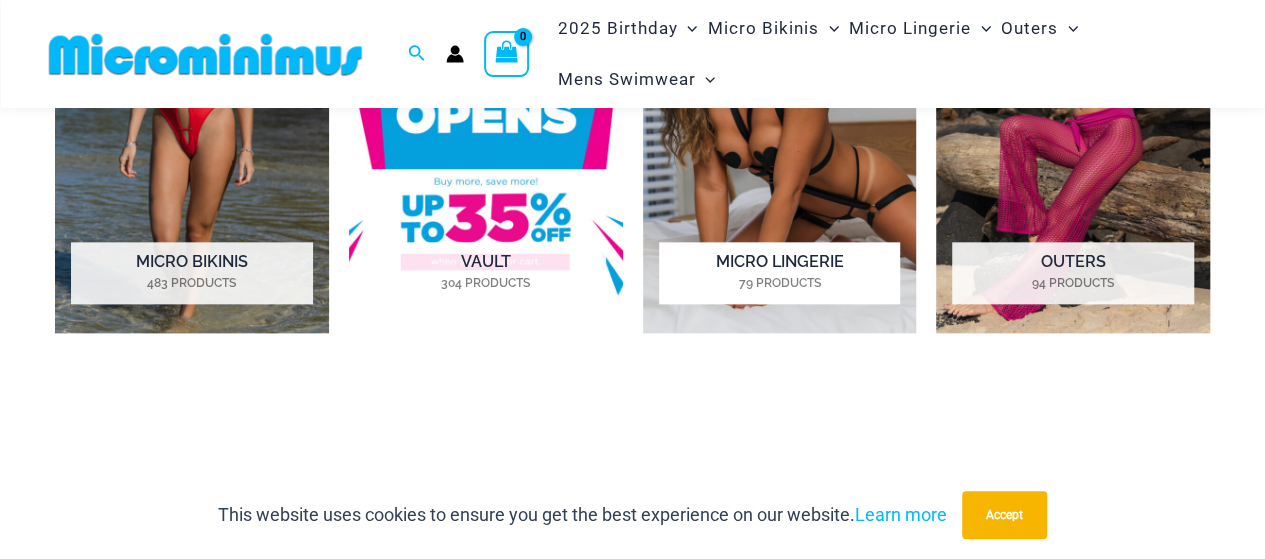 scroll, scrollTop: 1063, scrollLeft: 0, axis: vertical 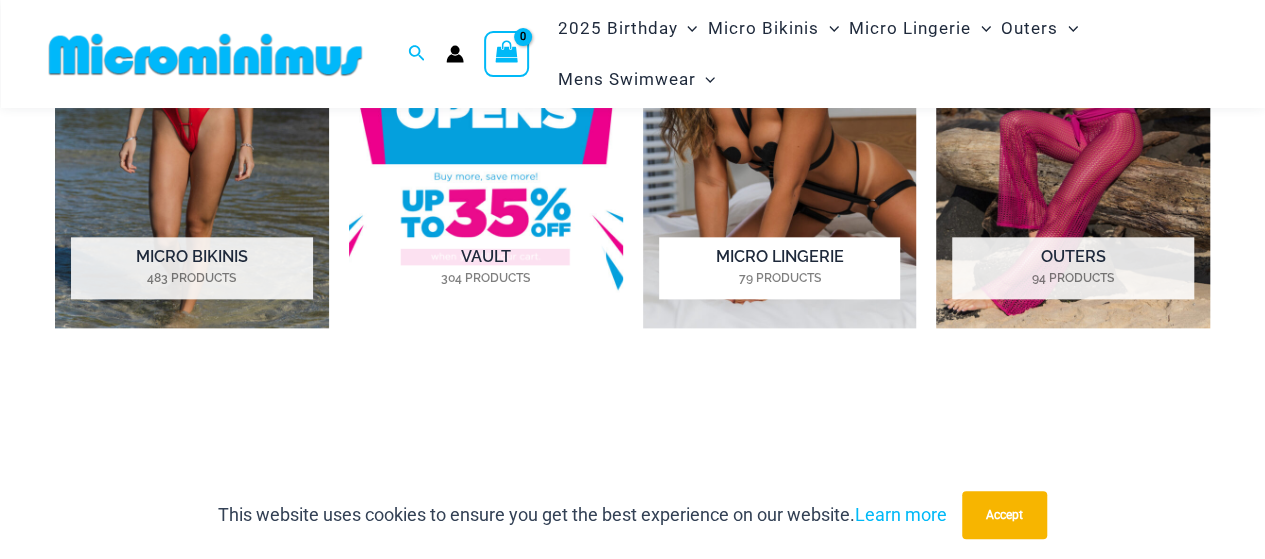 click on "Micro Lingerie 79 Products" at bounding box center [779, 268] 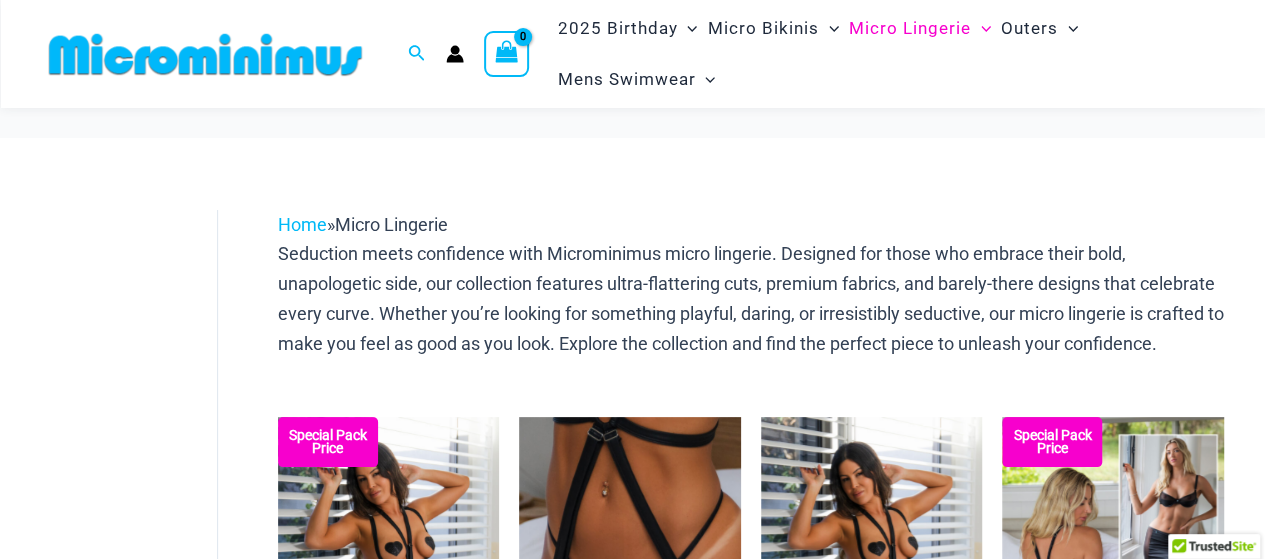 scroll, scrollTop: 266, scrollLeft: 0, axis: vertical 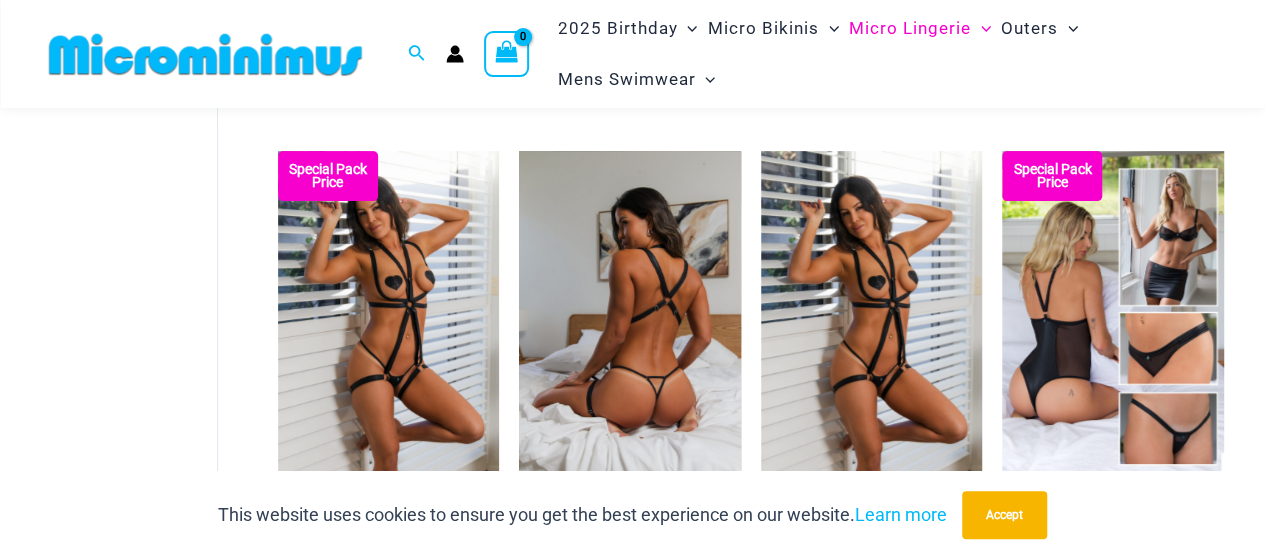 click at bounding box center [630, 317] 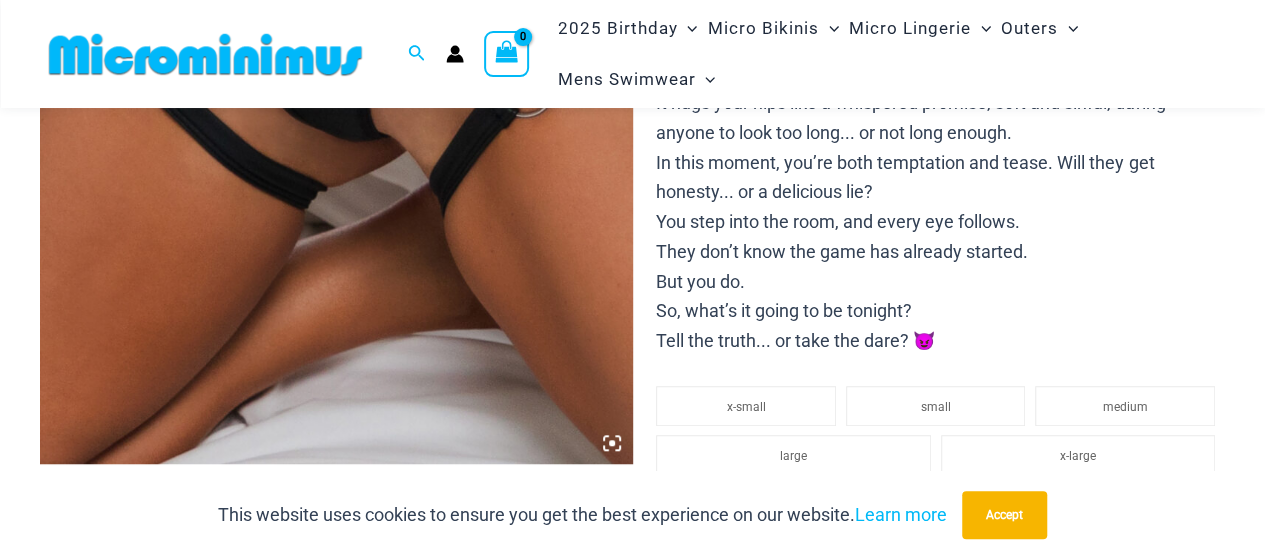 scroll, scrollTop: 666, scrollLeft: 0, axis: vertical 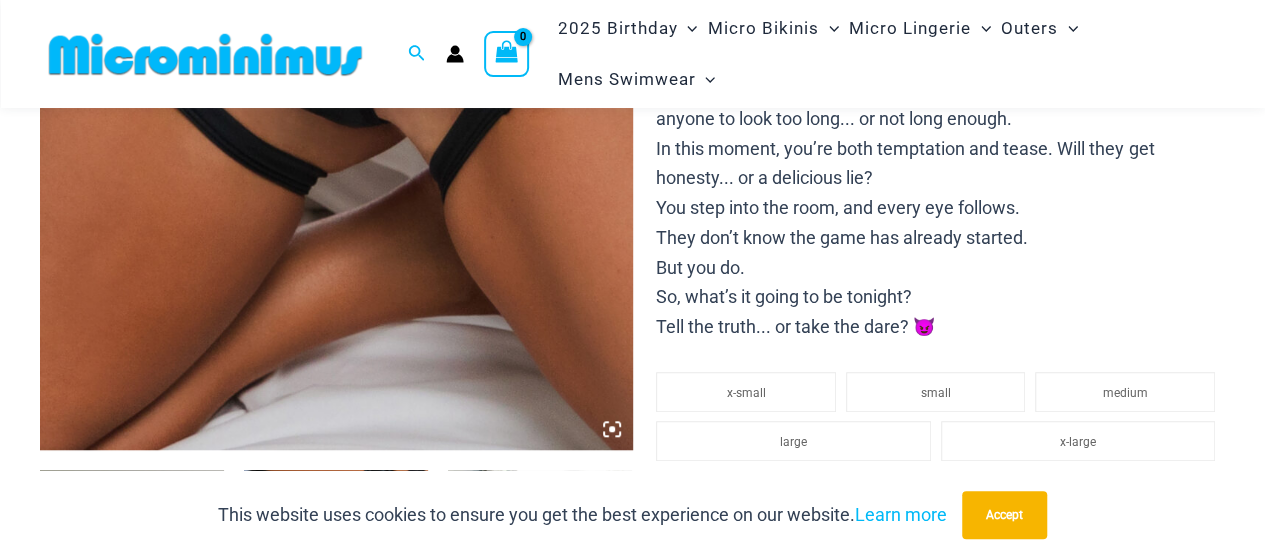 click 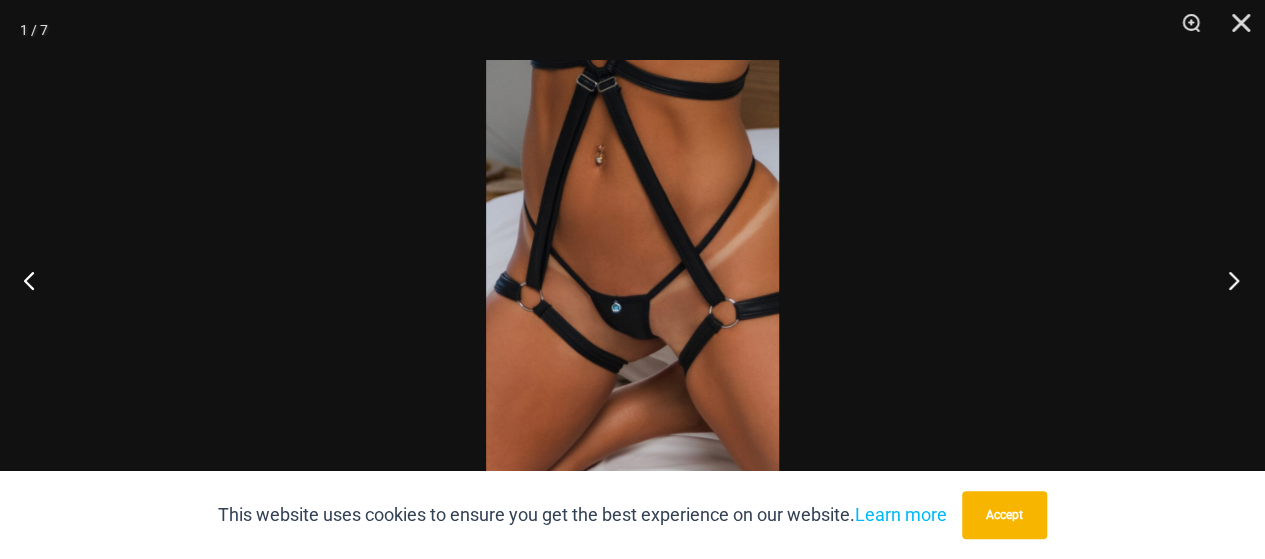 click at bounding box center [1227, 280] 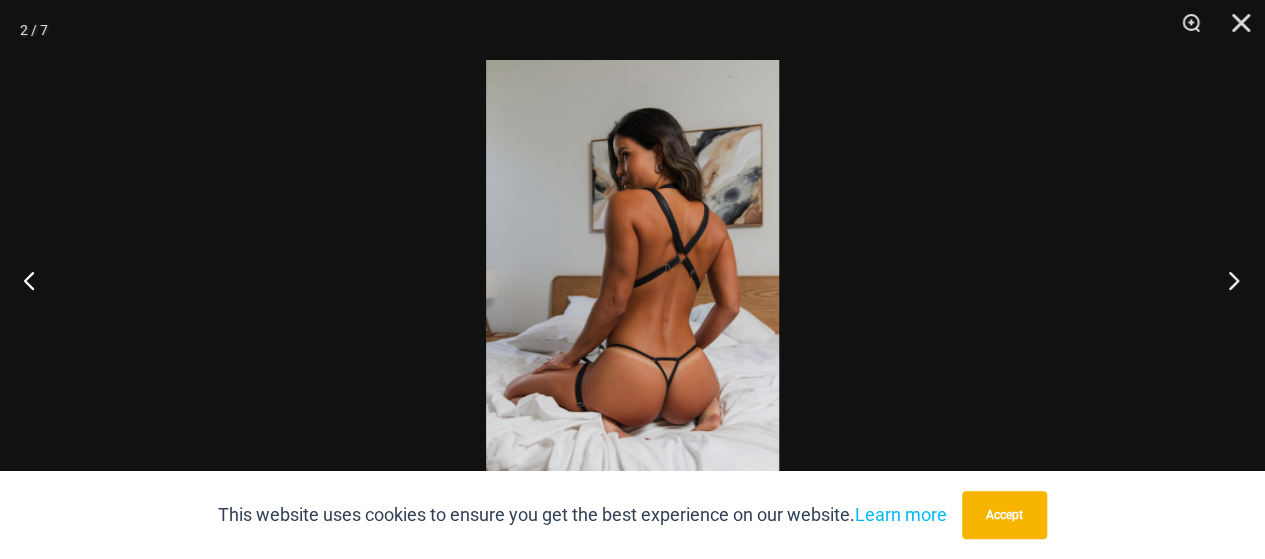 click at bounding box center [1227, 280] 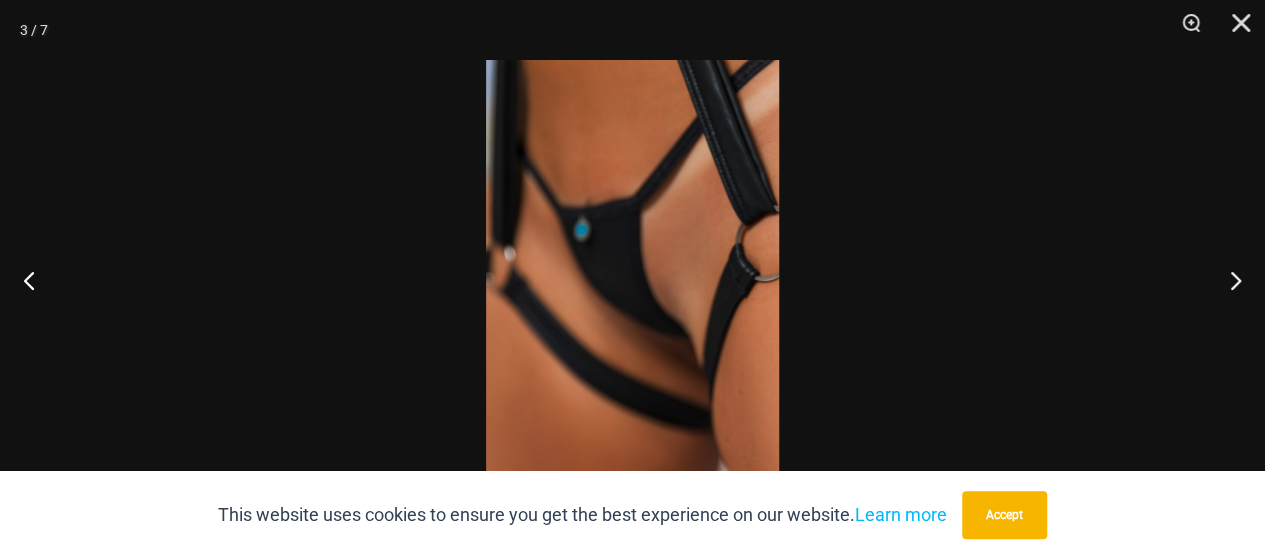 click at bounding box center (632, 279) 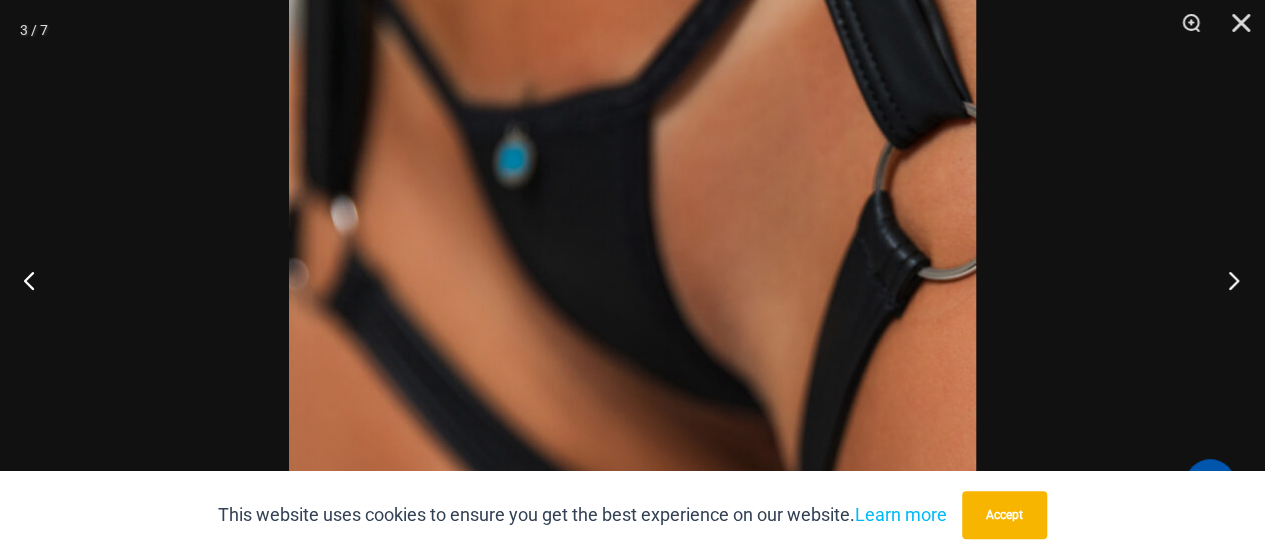 click at bounding box center [1227, 280] 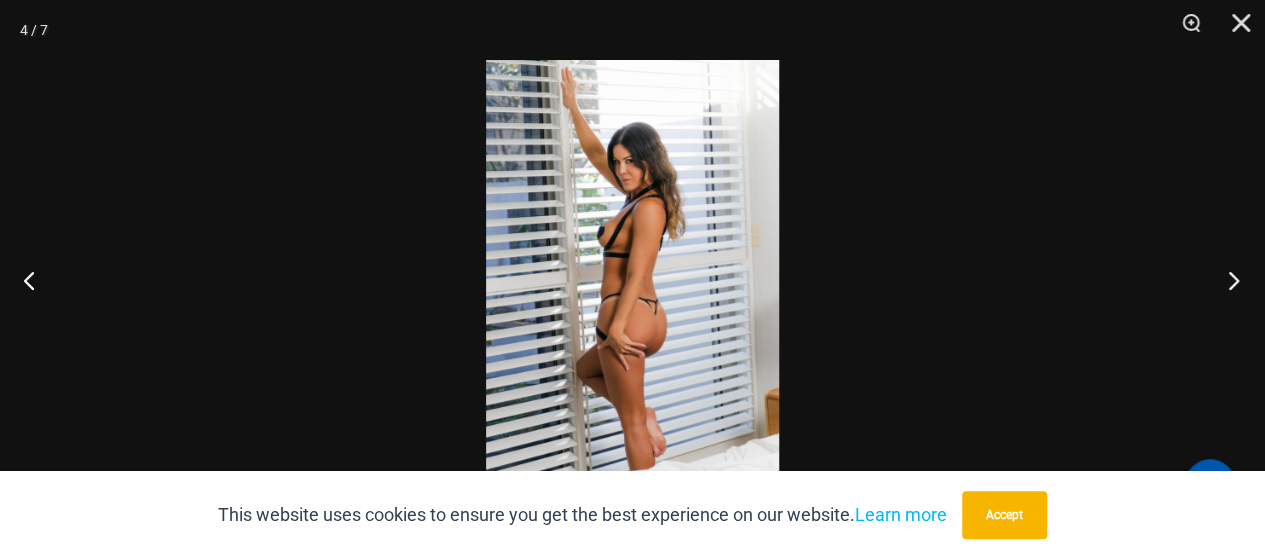 click at bounding box center (1227, 280) 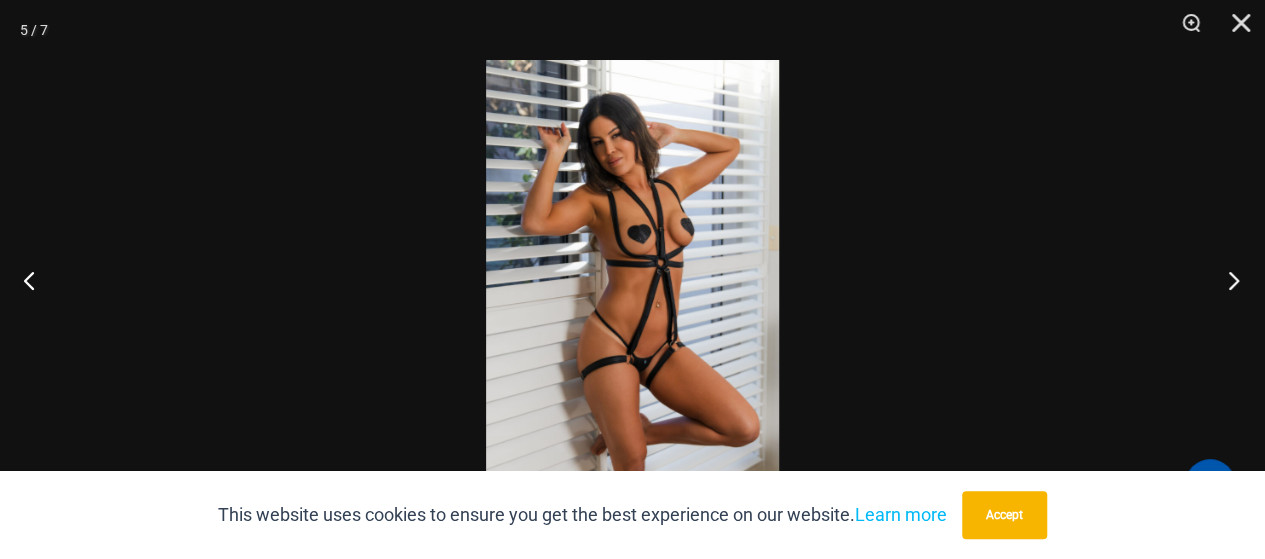 click at bounding box center (1227, 280) 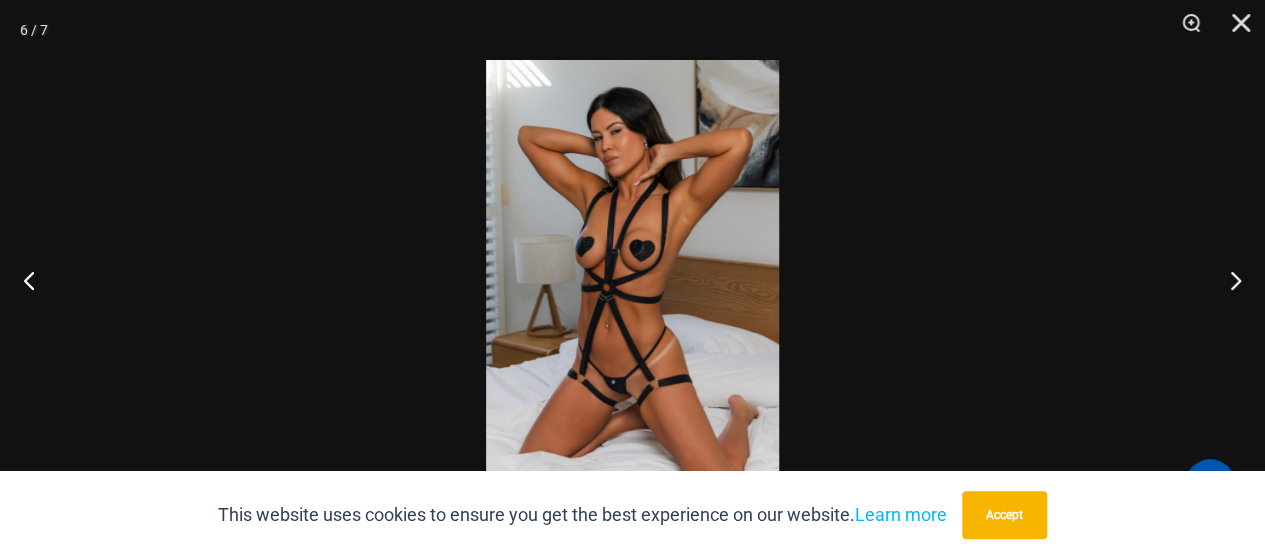 click at bounding box center [632, 279] 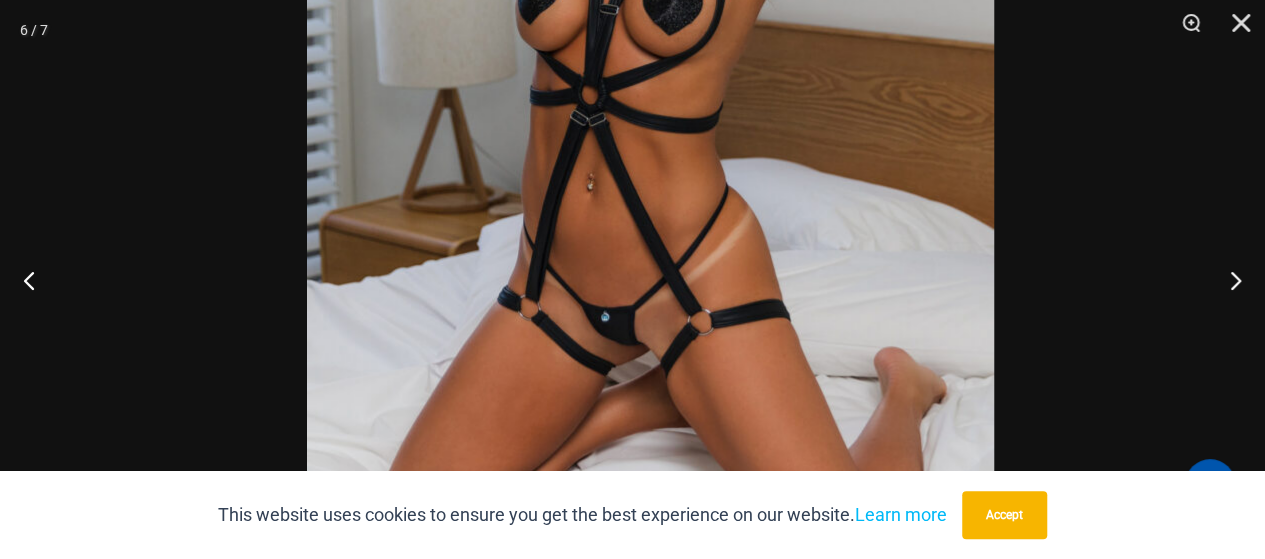 click at bounding box center (650, 77) 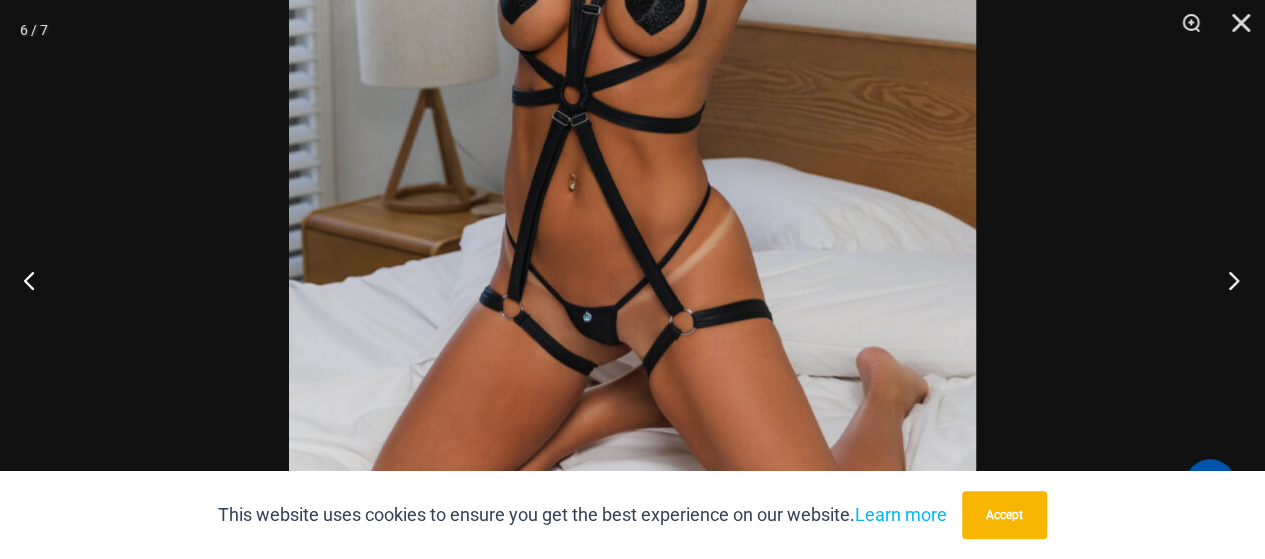 click at bounding box center (1227, 280) 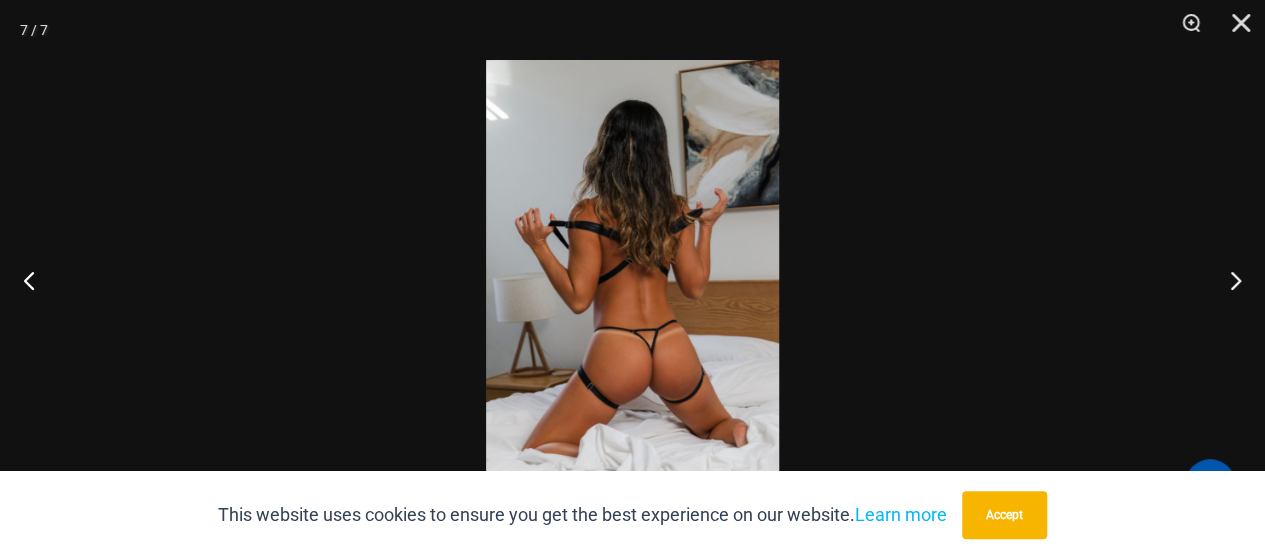click at bounding box center (632, 279) 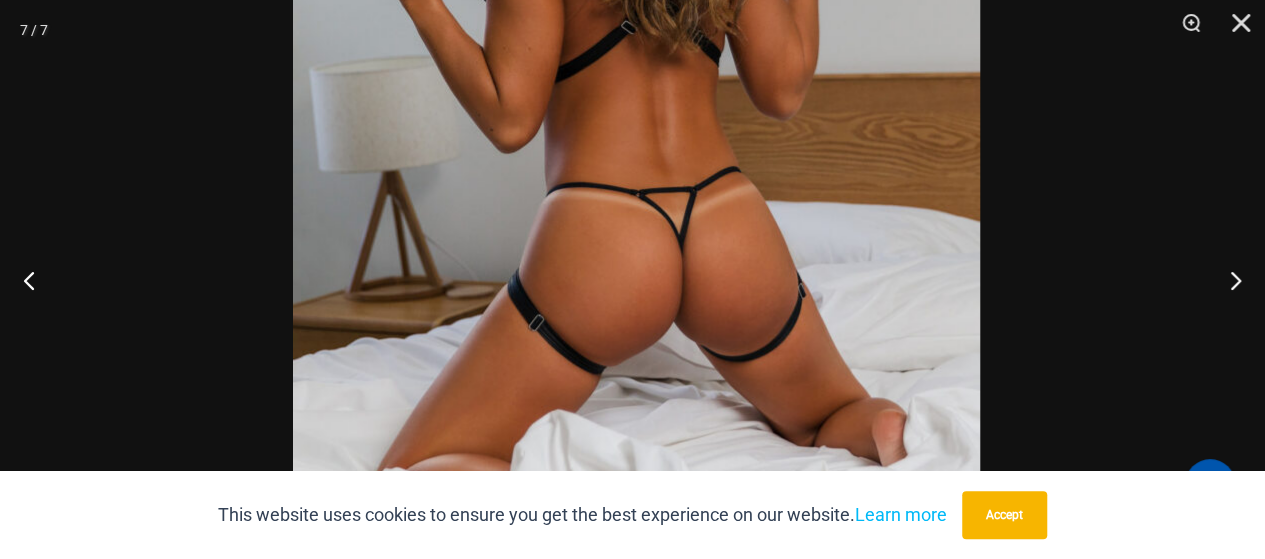 click at bounding box center (636, 72) 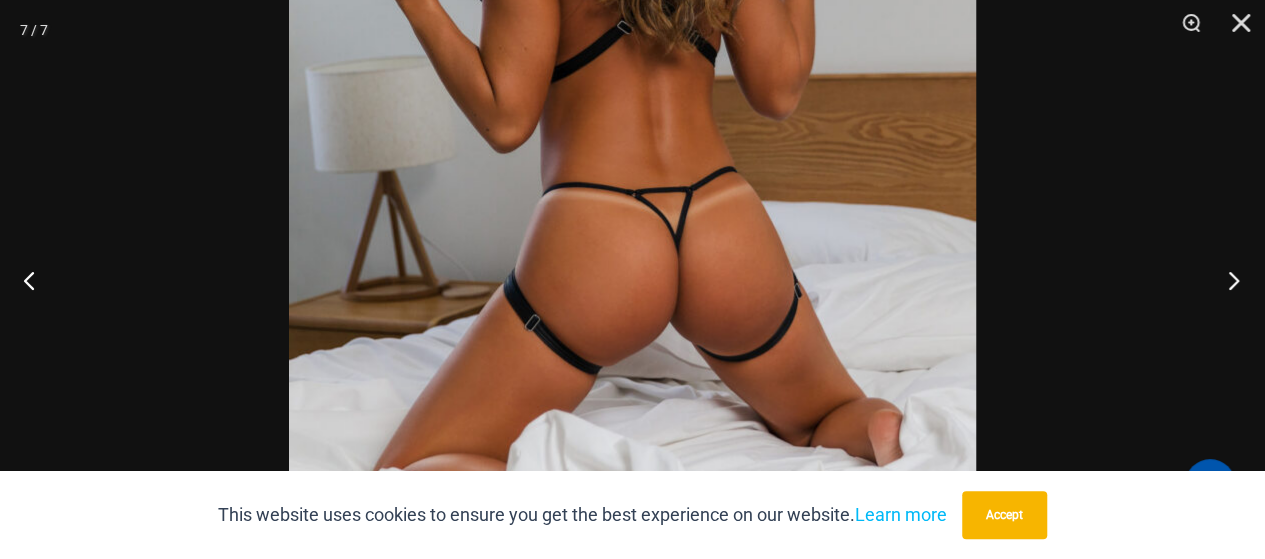 click at bounding box center [1227, 280] 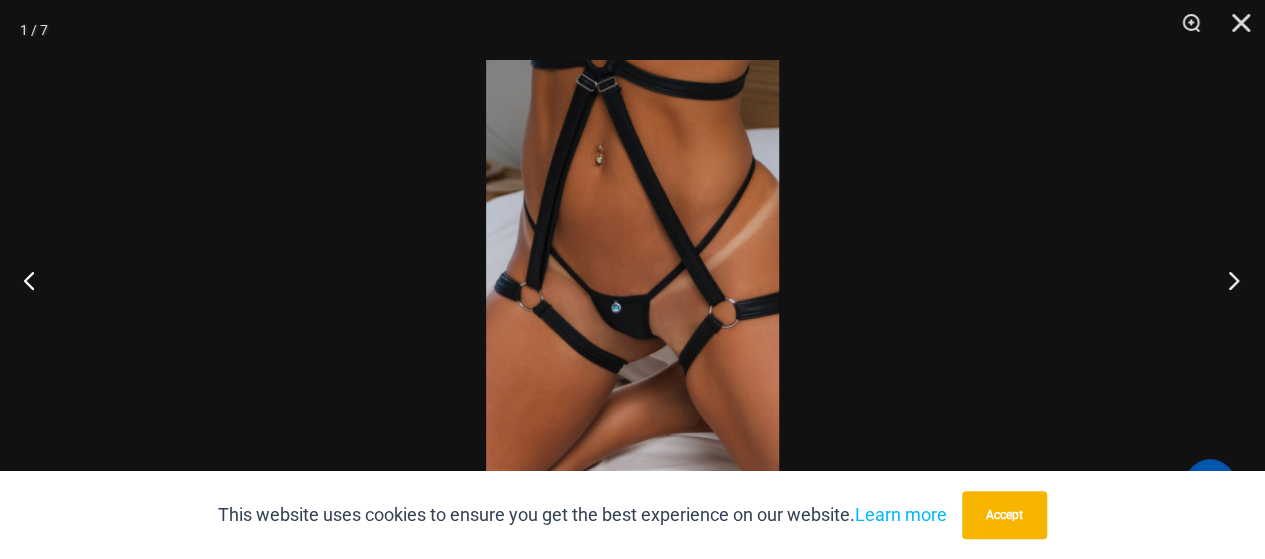click at bounding box center (1227, 280) 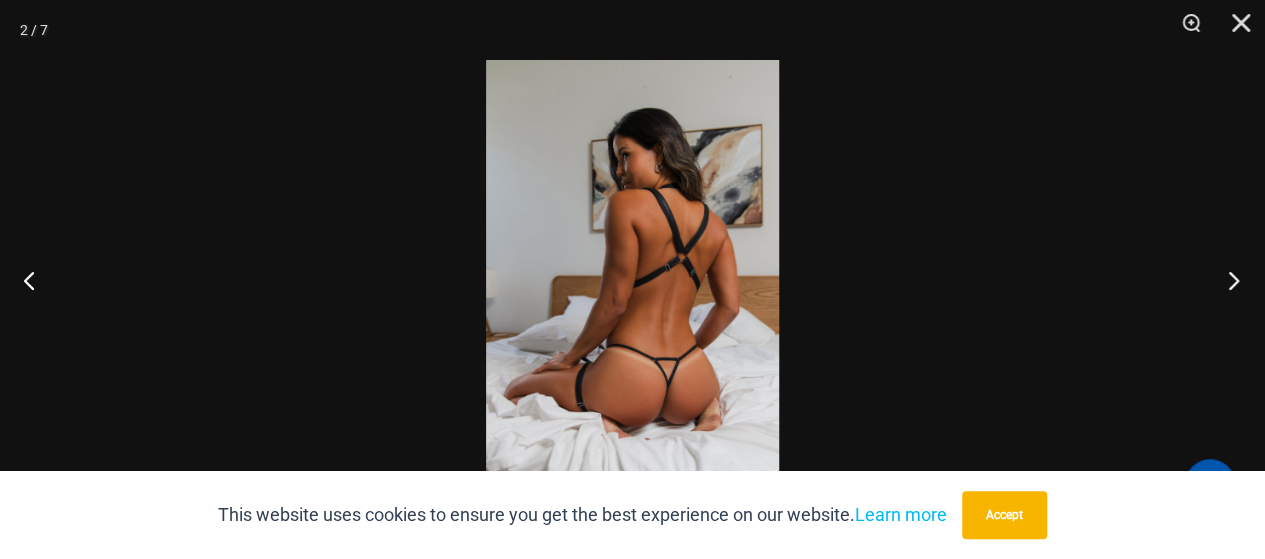 click at bounding box center (1227, 280) 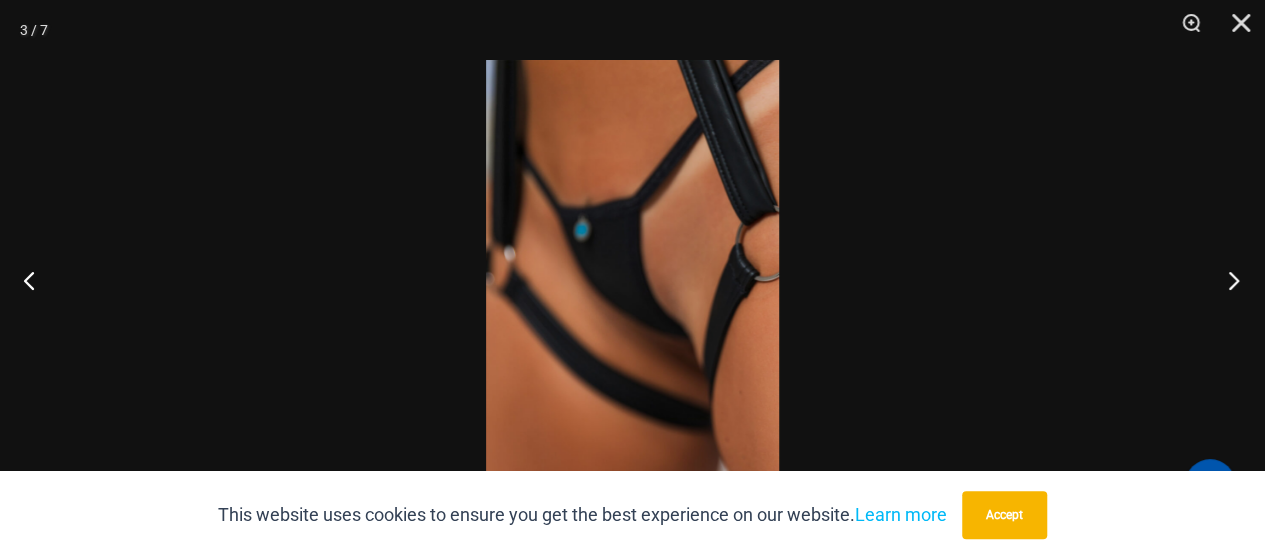 click at bounding box center [1227, 280] 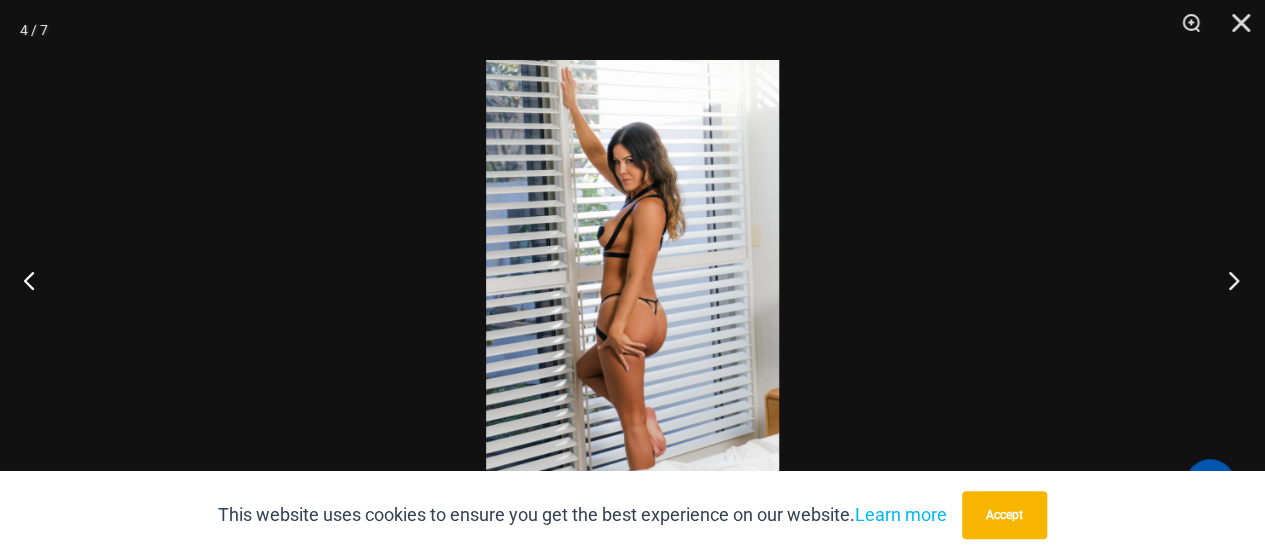 click at bounding box center [1227, 280] 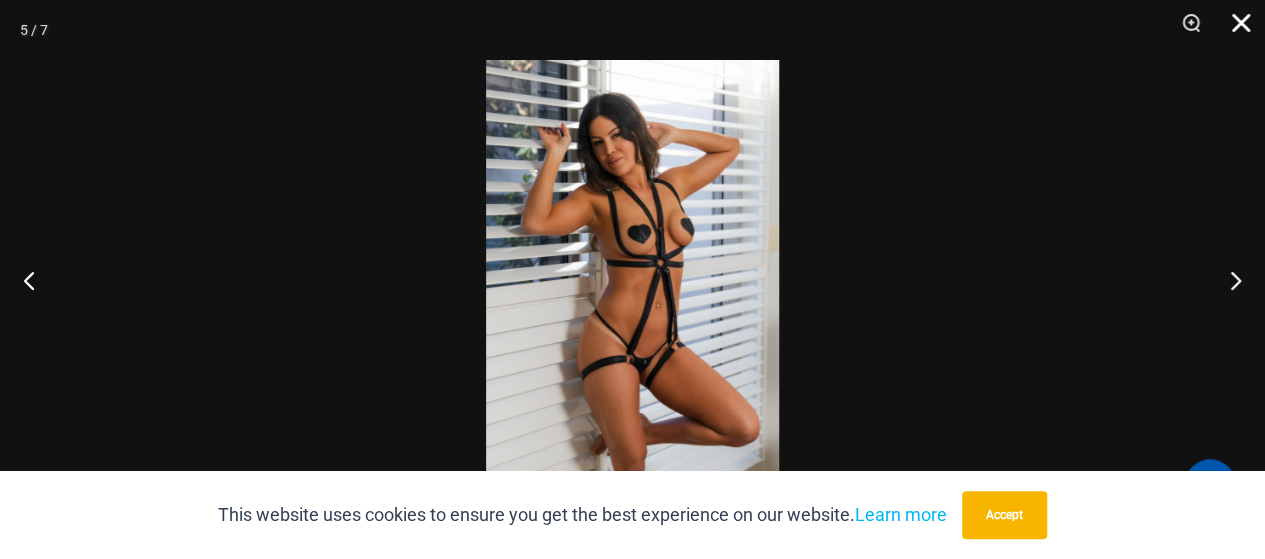 click at bounding box center (1234, 30) 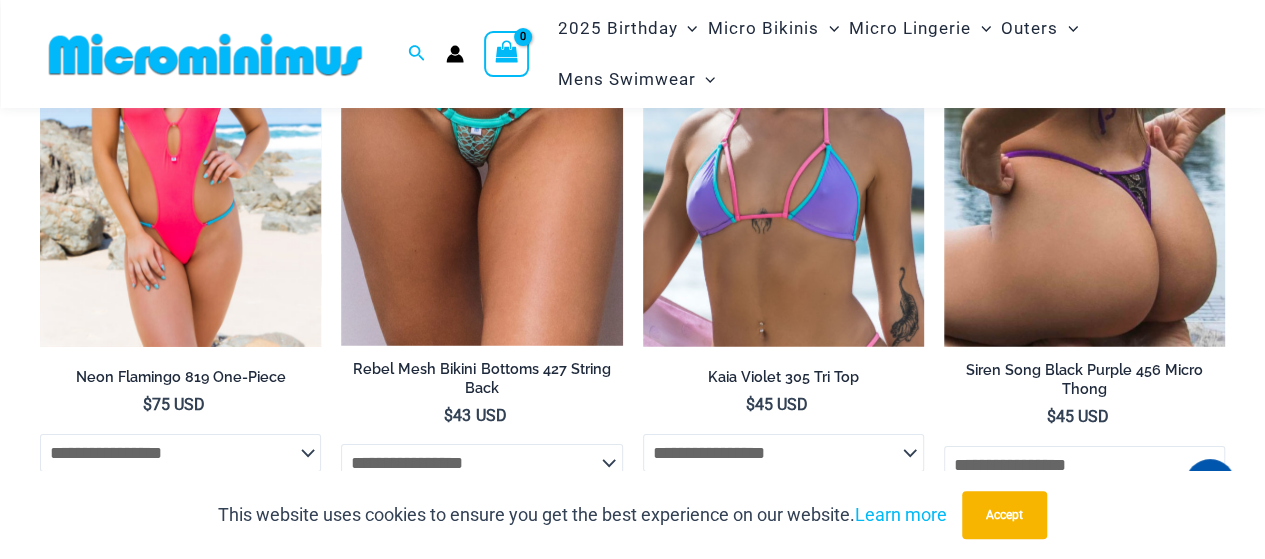 scroll, scrollTop: 2933, scrollLeft: 0, axis: vertical 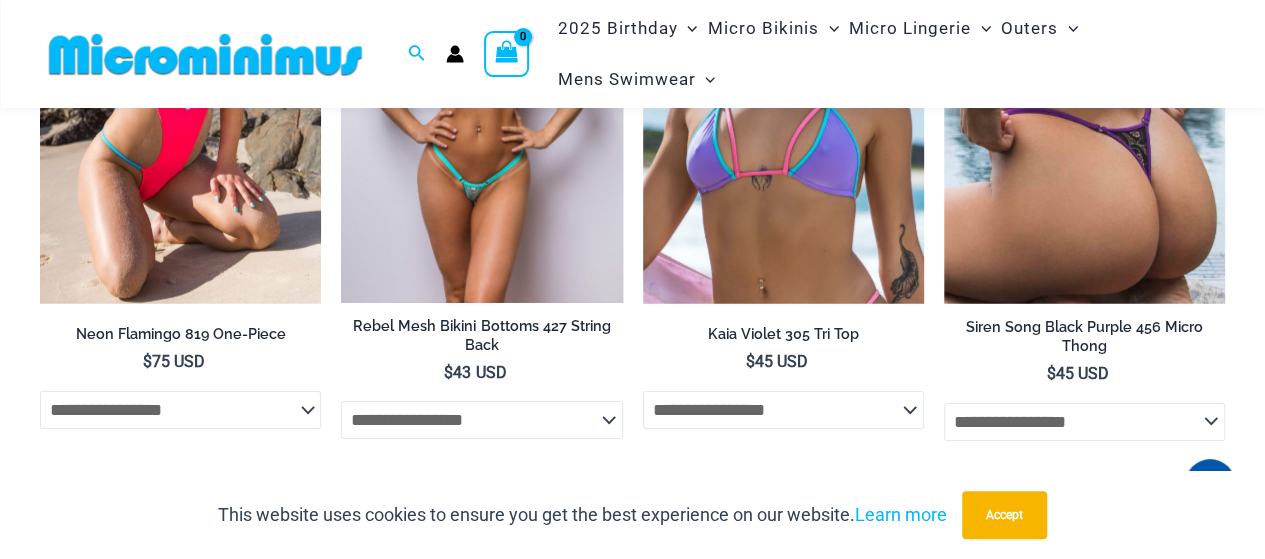 click at bounding box center (481, 92) 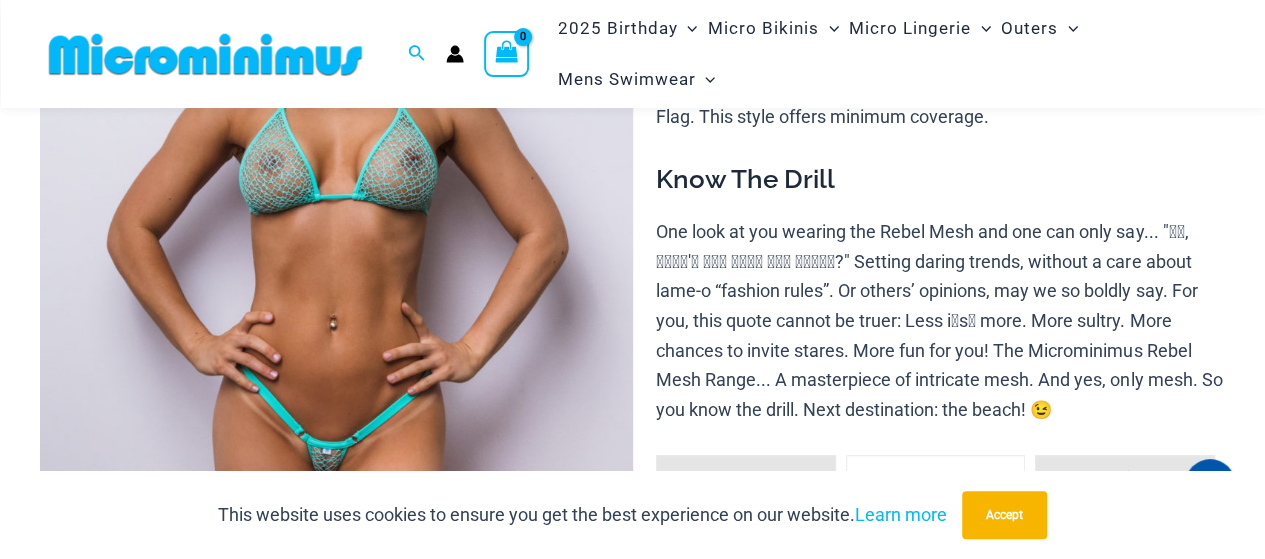 scroll, scrollTop: 333, scrollLeft: 0, axis: vertical 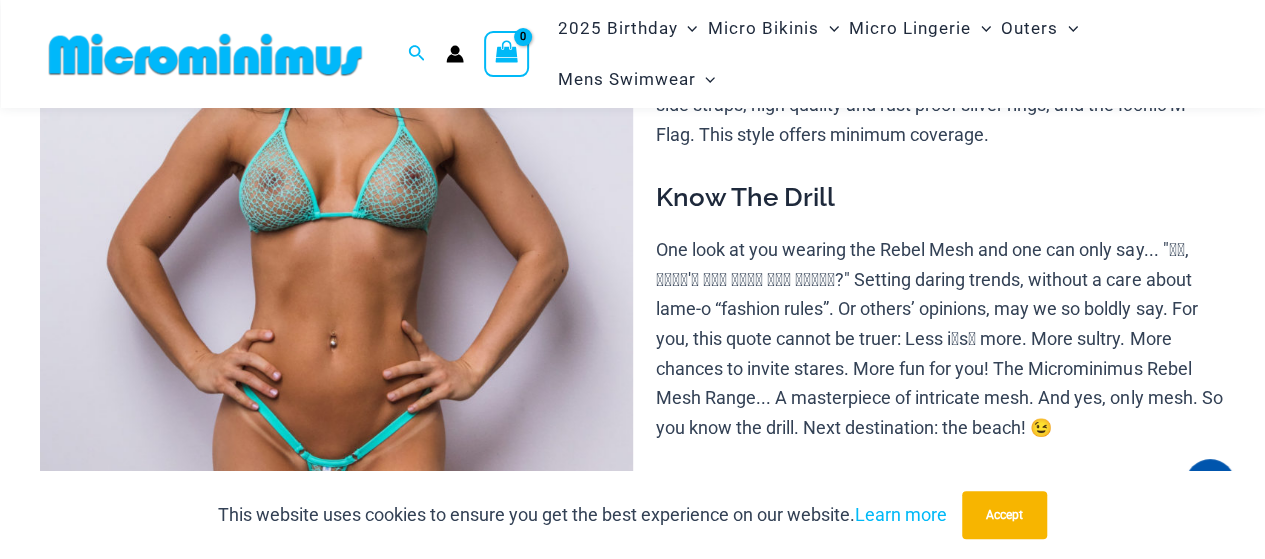 click at bounding box center (336, 278) 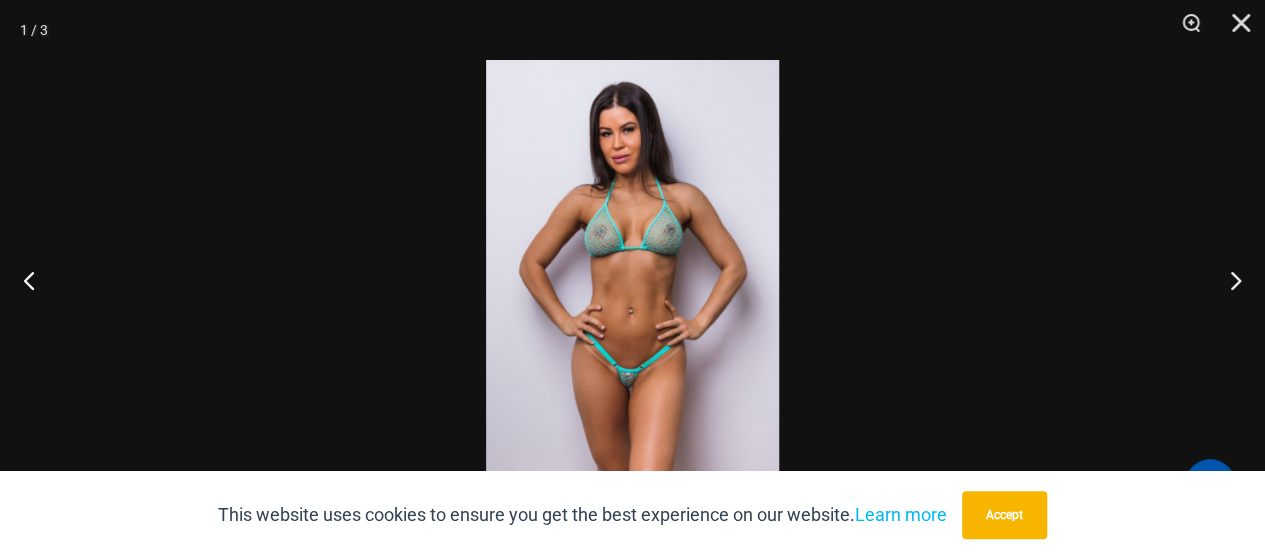 click at bounding box center [632, 279] 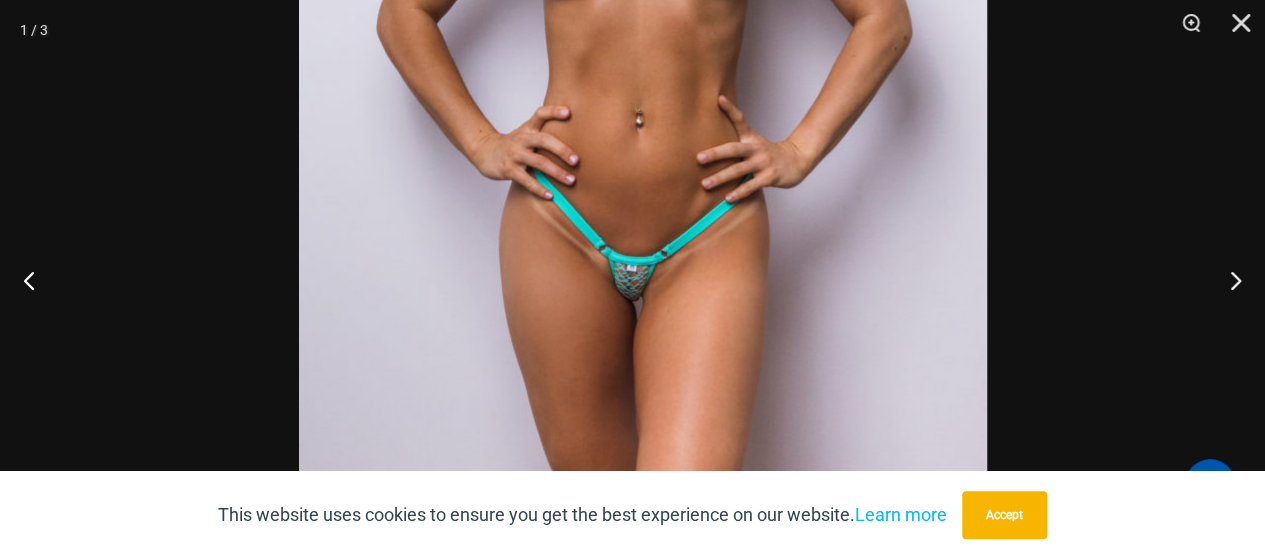 click at bounding box center [643, 47] 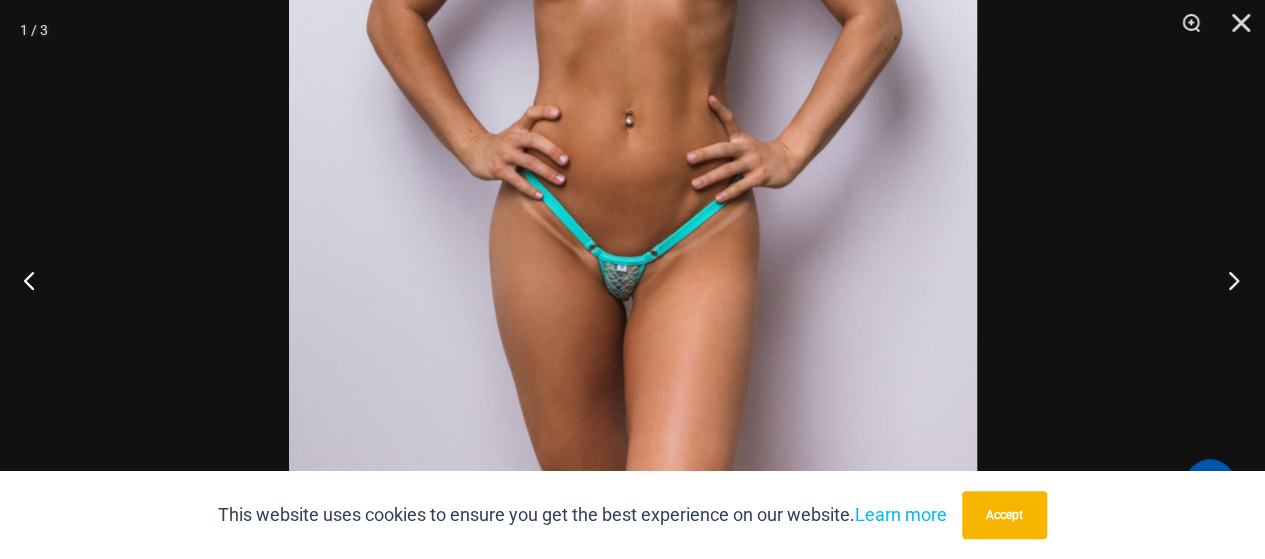 click at bounding box center [1227, 280] 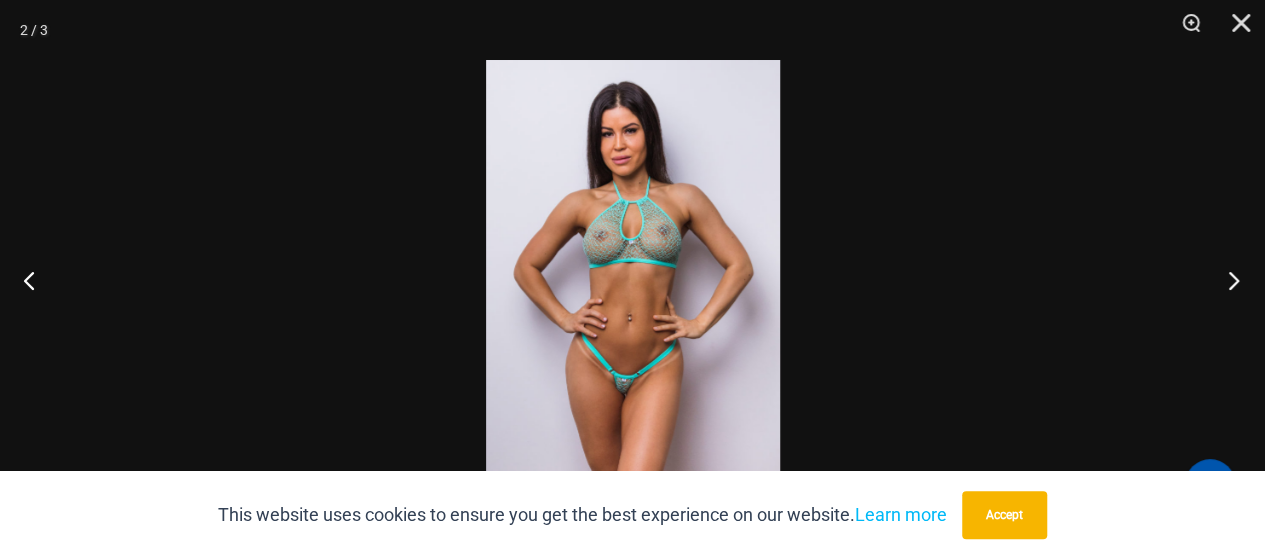 click at bounding box center [1227, 280] 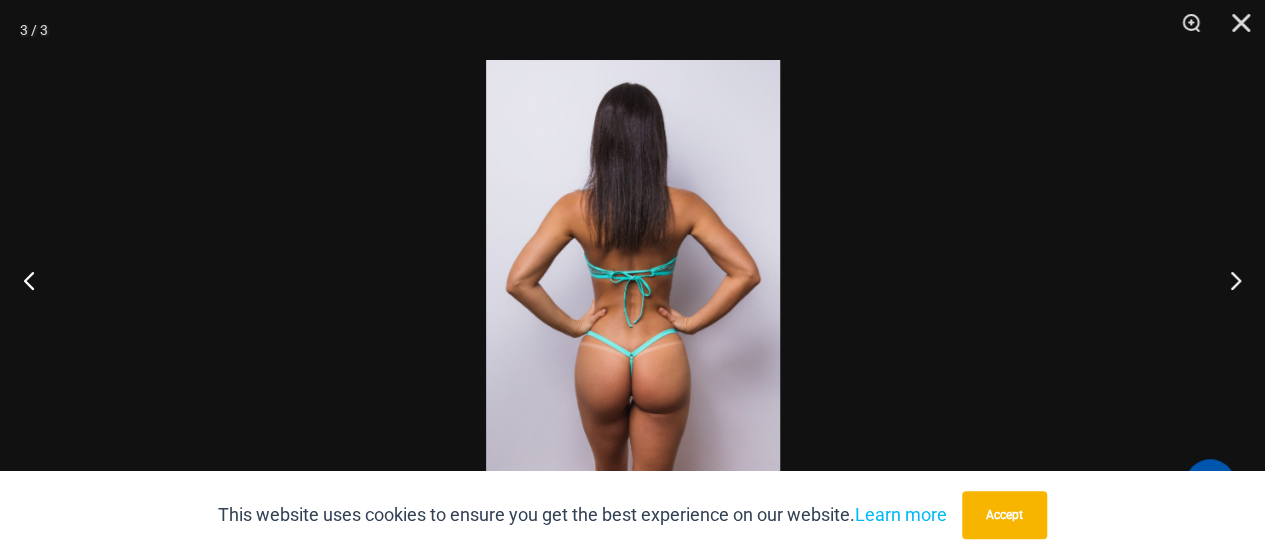 click at bounding box center [633, 279] 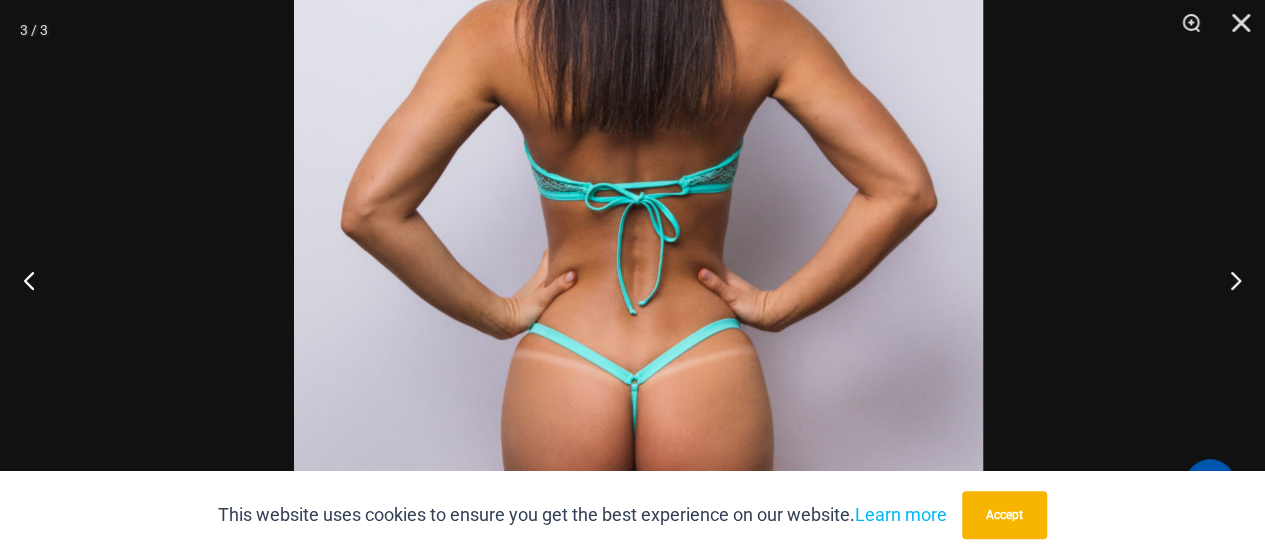 click at bounding box center [638, 203] 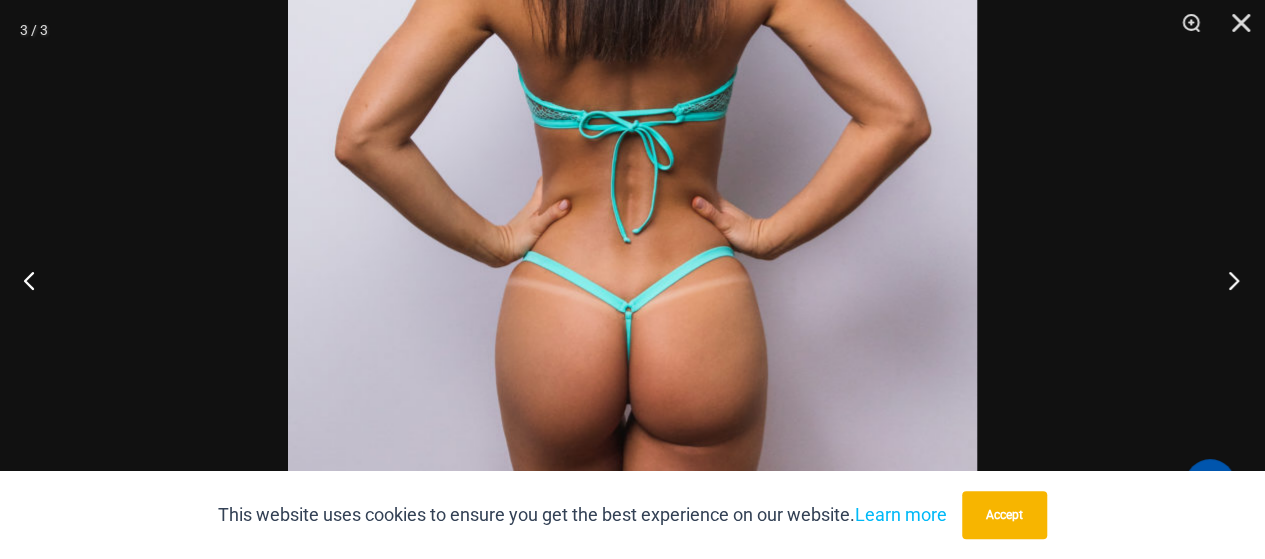 click at bounding box center [1227, 280] 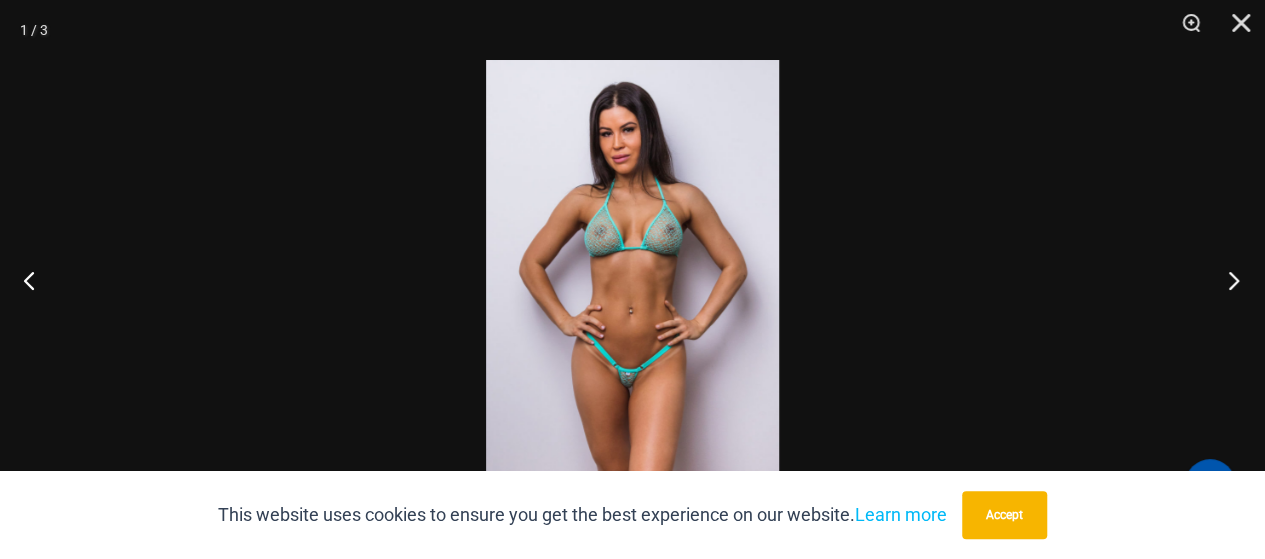 click at bounding box center [1227, 280] 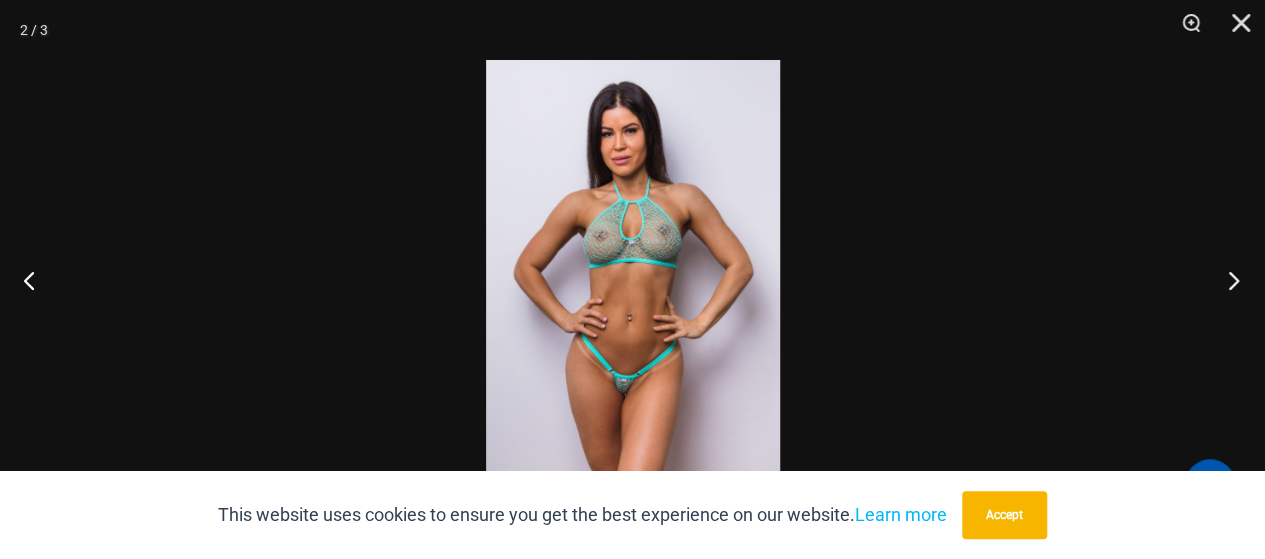 click at bounding box center [1227, 280] 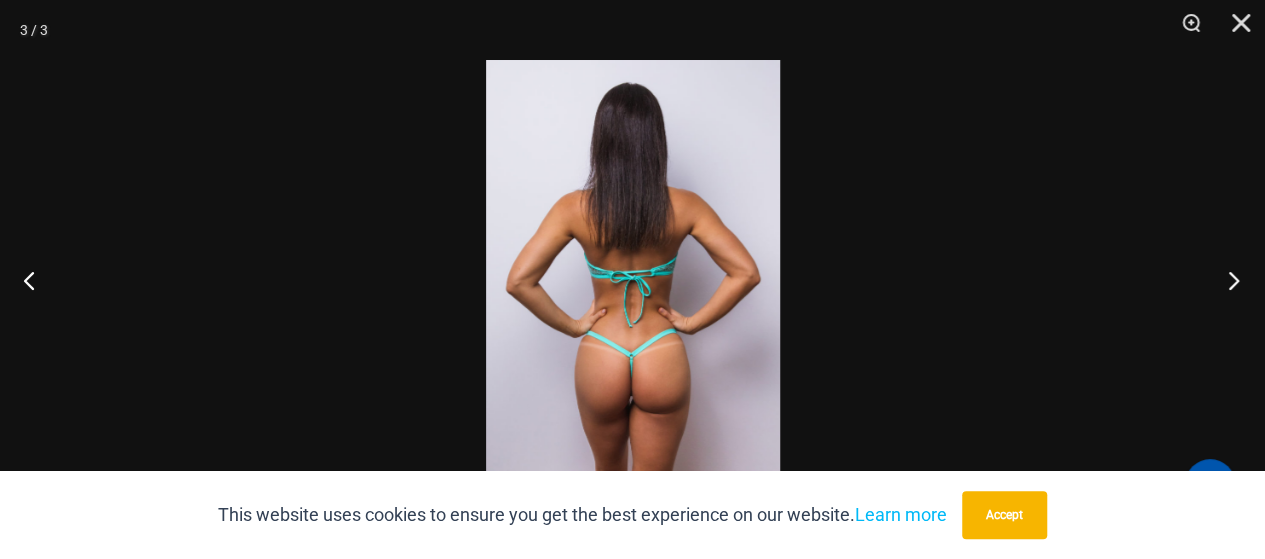 click at bounding box center [1227, 280] 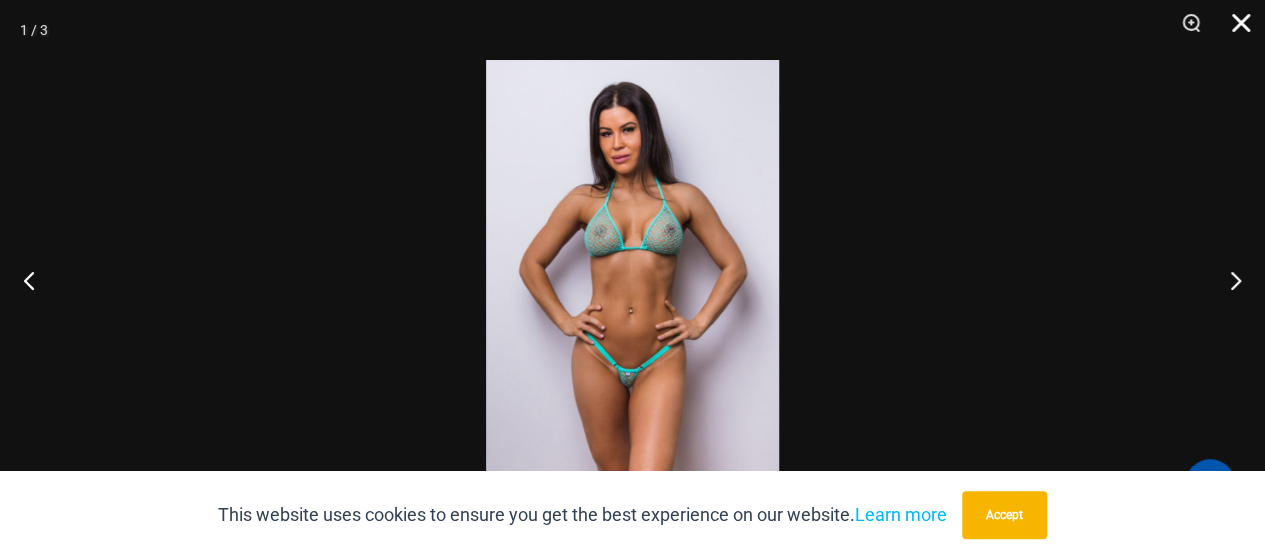 click at bounding box center (1234, 30) 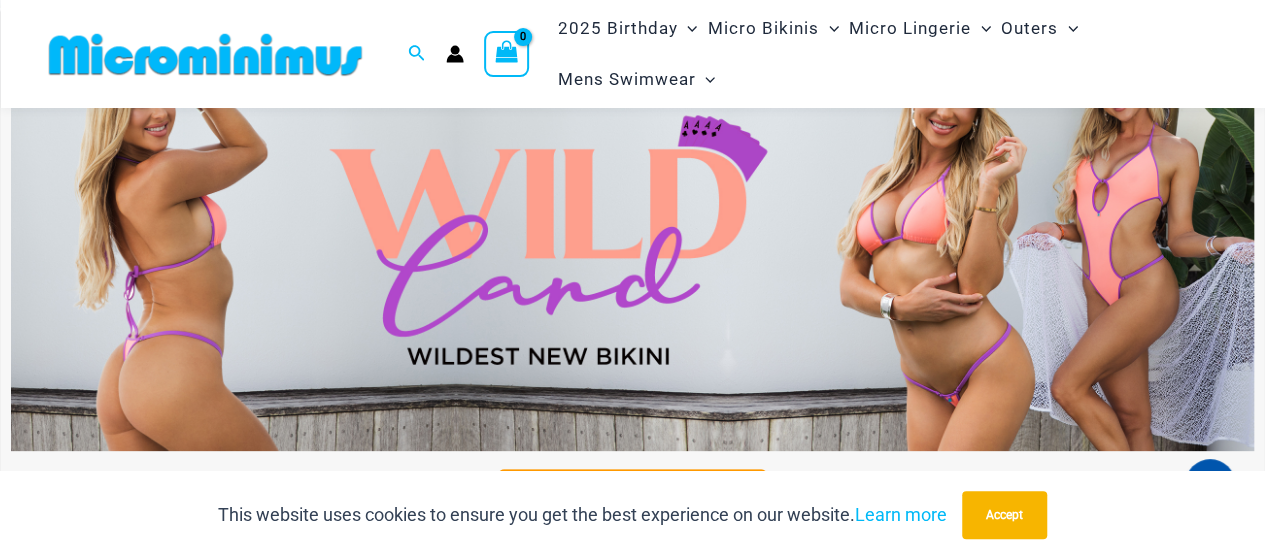 scroll, scrollTop: 0, scrollLeft: 0, axis: both 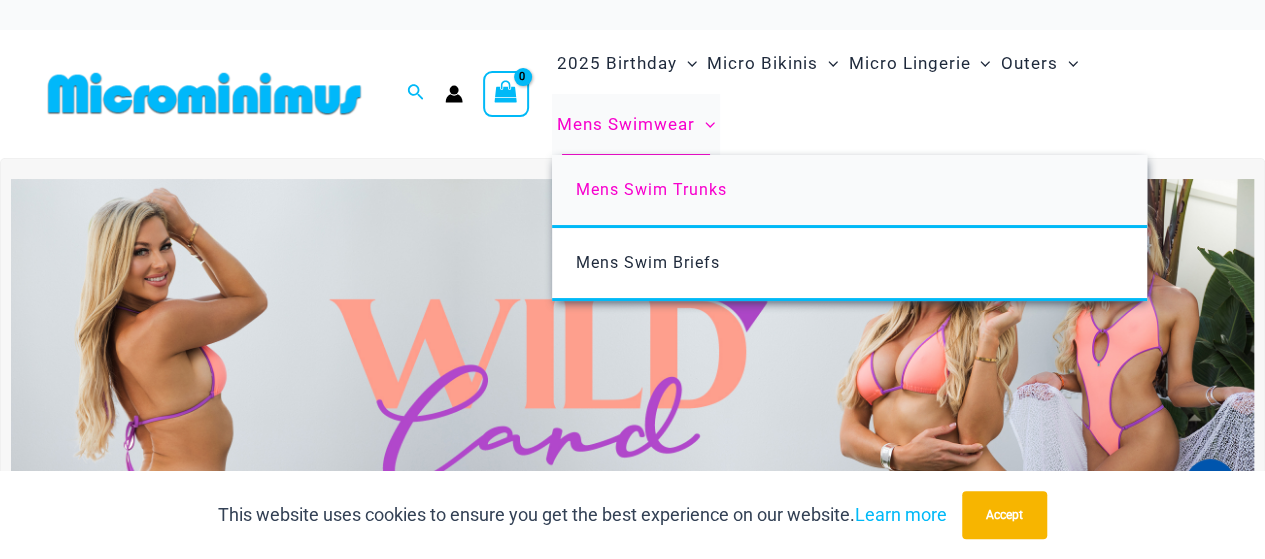 click on "Mens Swim Trunks" at bounding box center [651, 189] 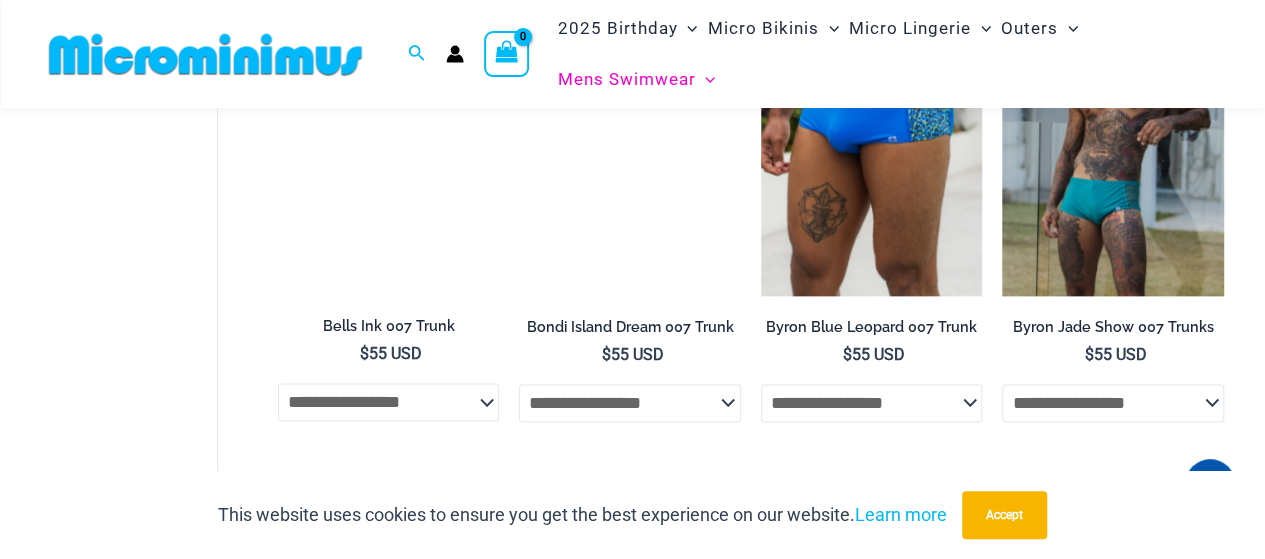 scroll, scrollTop: 1188, scrollLeft: 0, axis: vertical 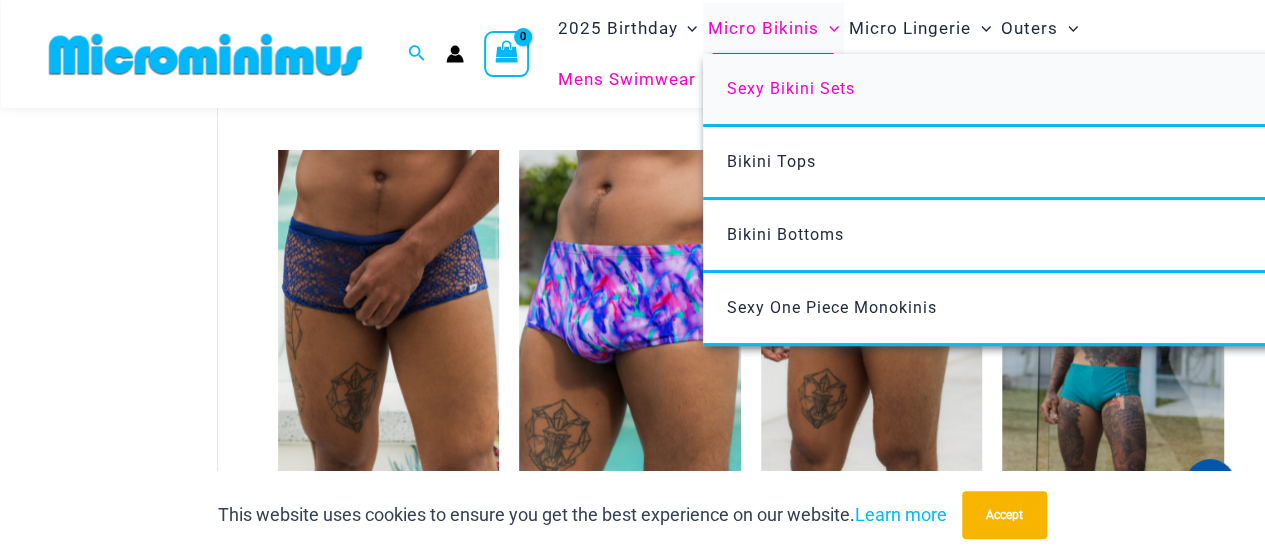 click on "Sexy Bikini Sets" at bounding box center [790, 88] 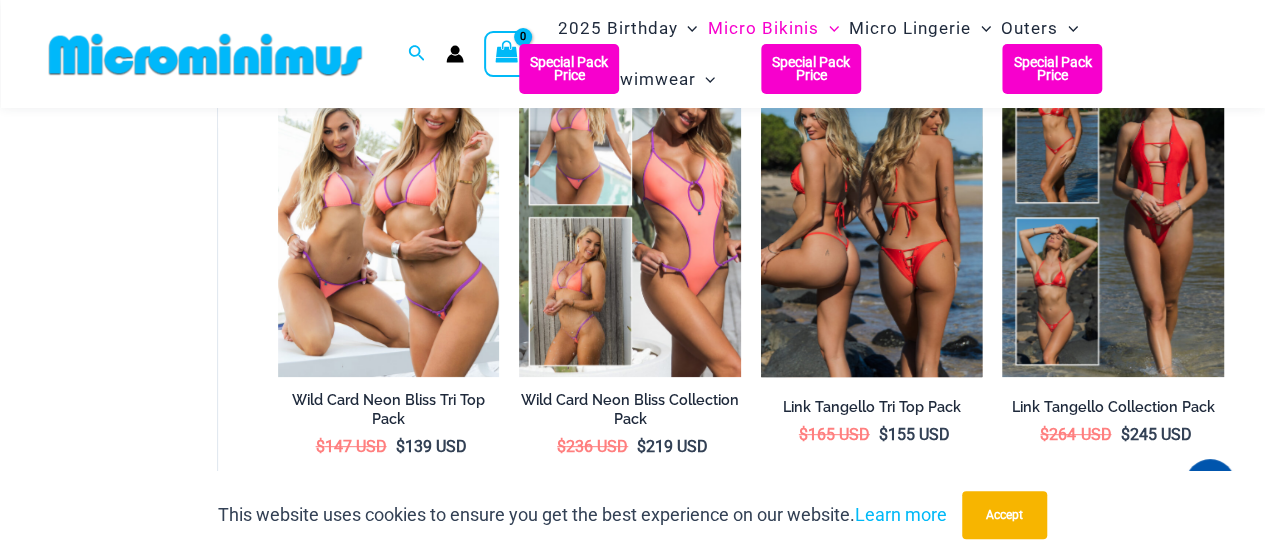 scroll, scrollTop: 253, scrollLeft: 0, axis: vertical 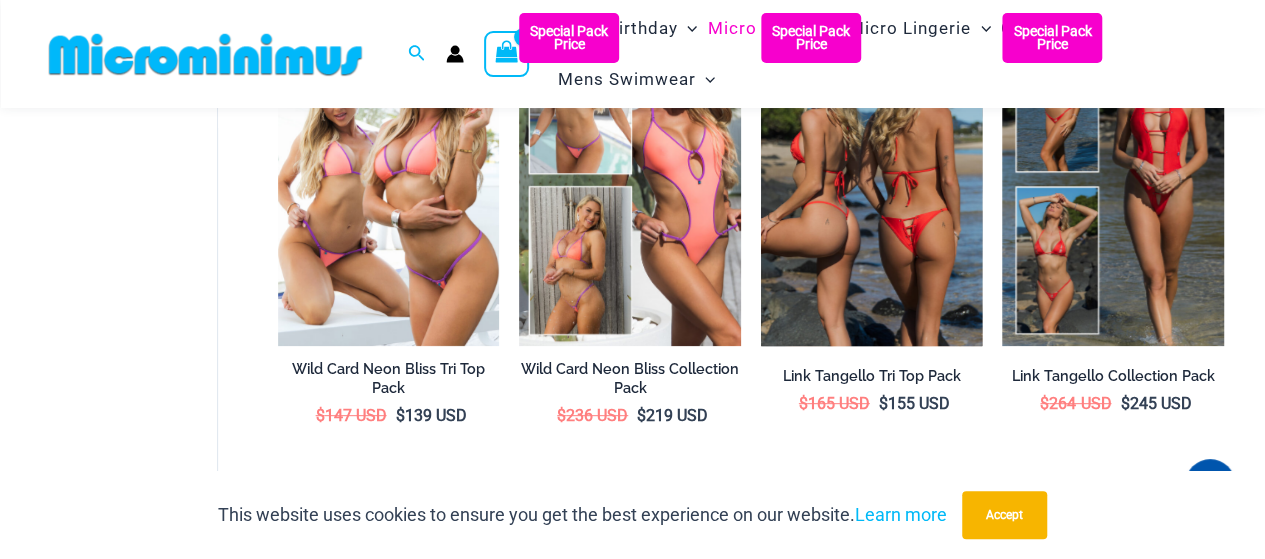 click at bounding box center [872, 179] 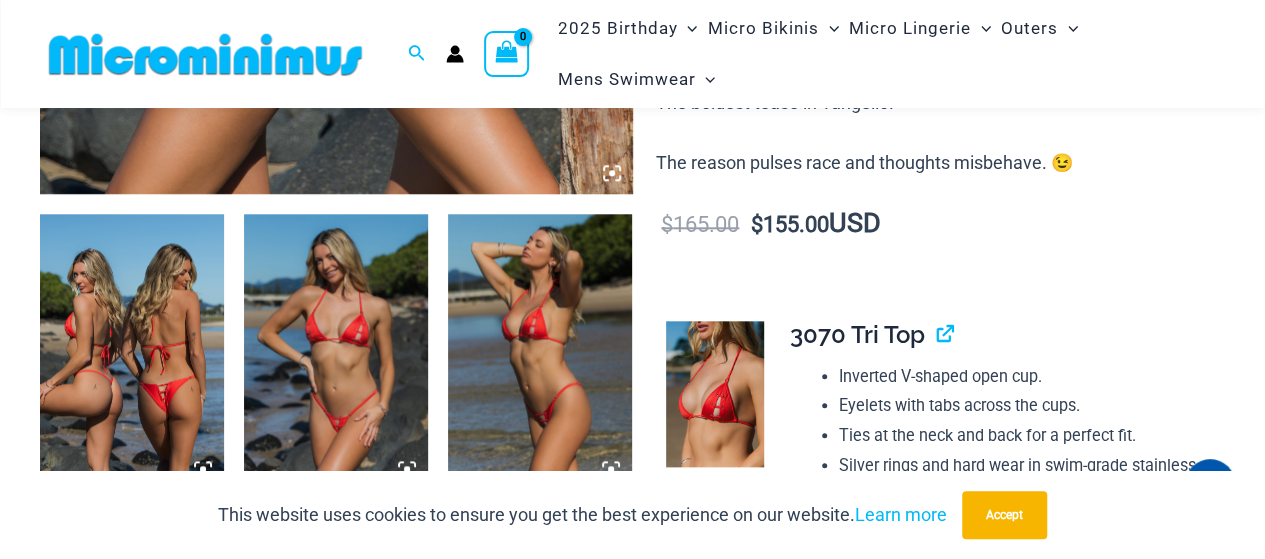scroll, scrollTop: 1066, scrollLeft: 0, axis: vertical 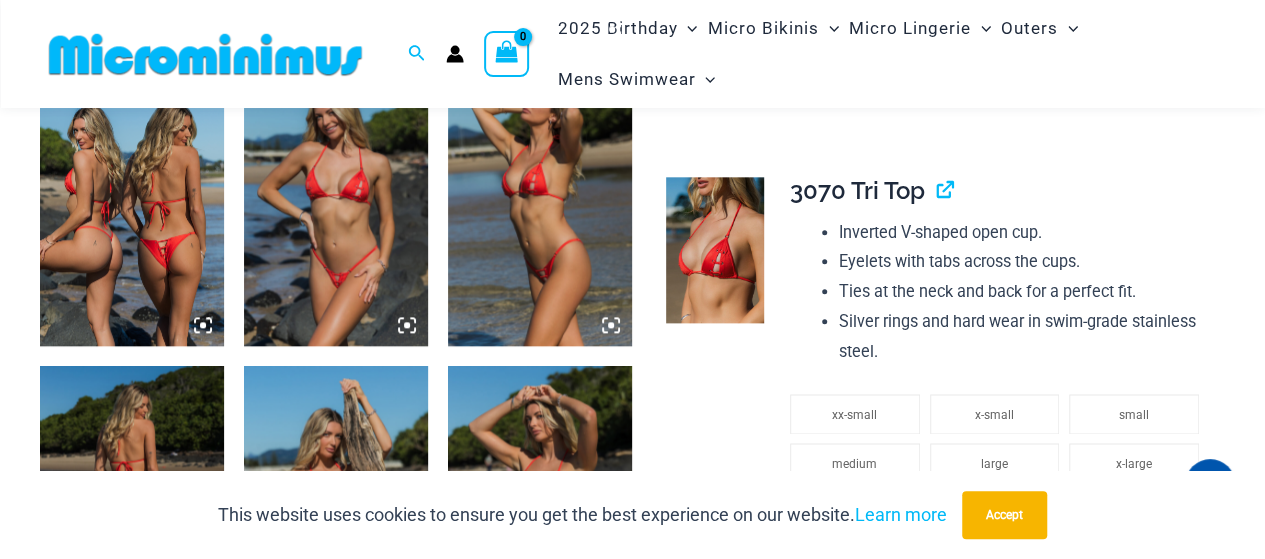 click 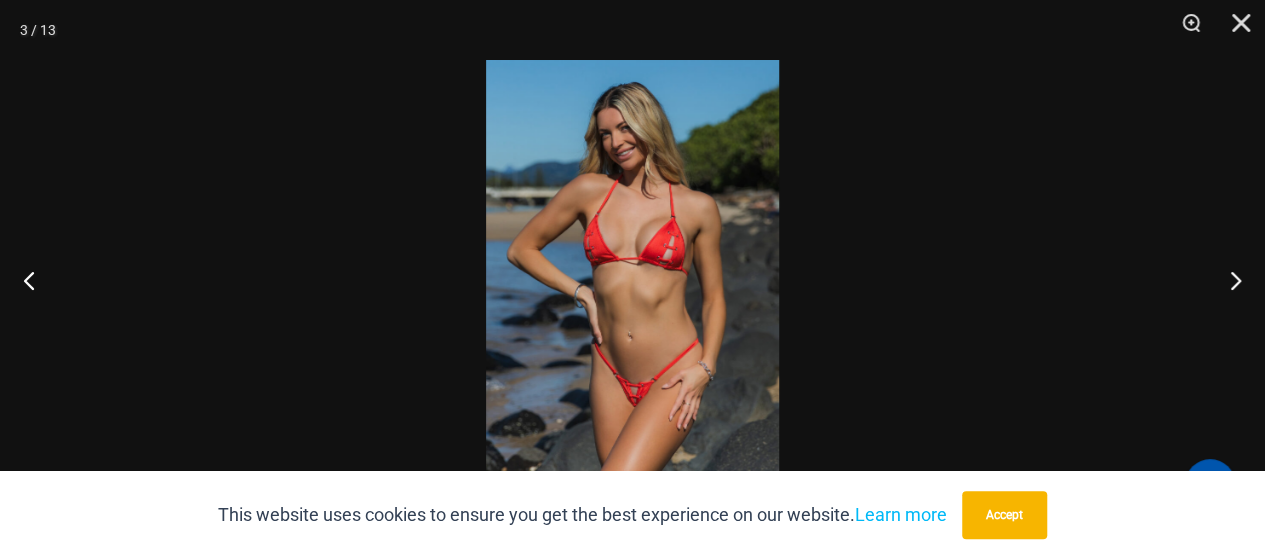 click at bounding box center (632, 279) 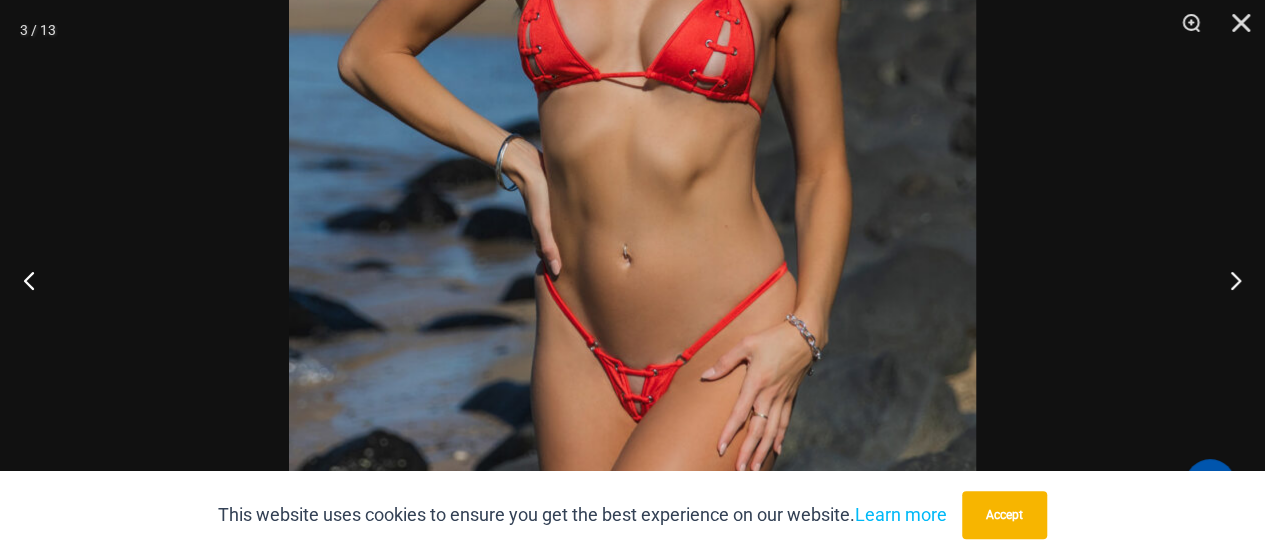 click at bounding box center (632, 124) 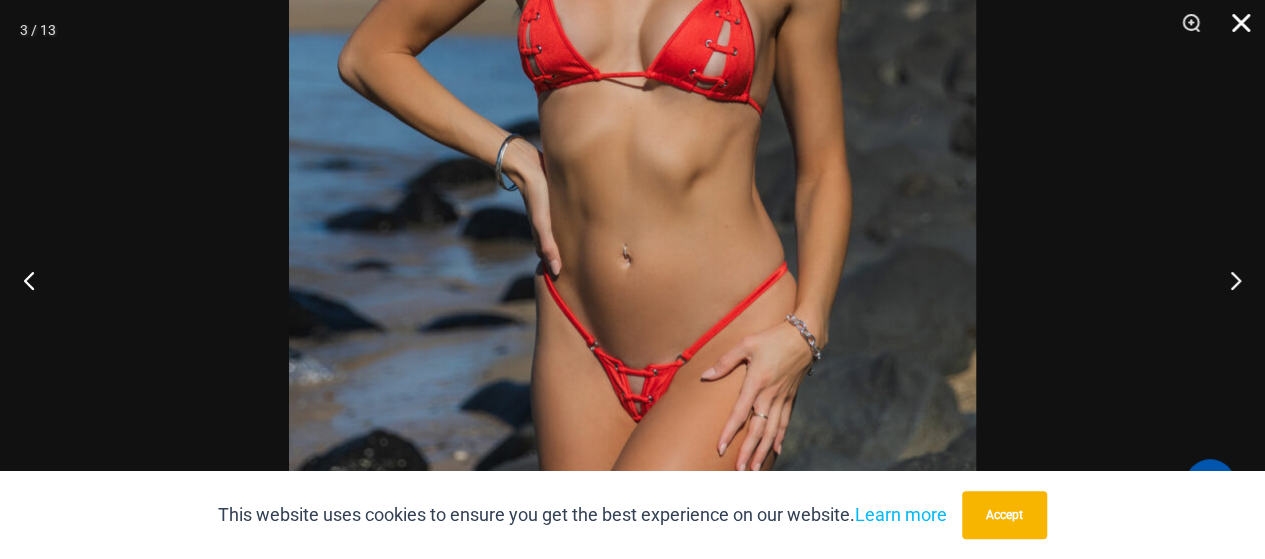 click at bounding box center (1234, 30) 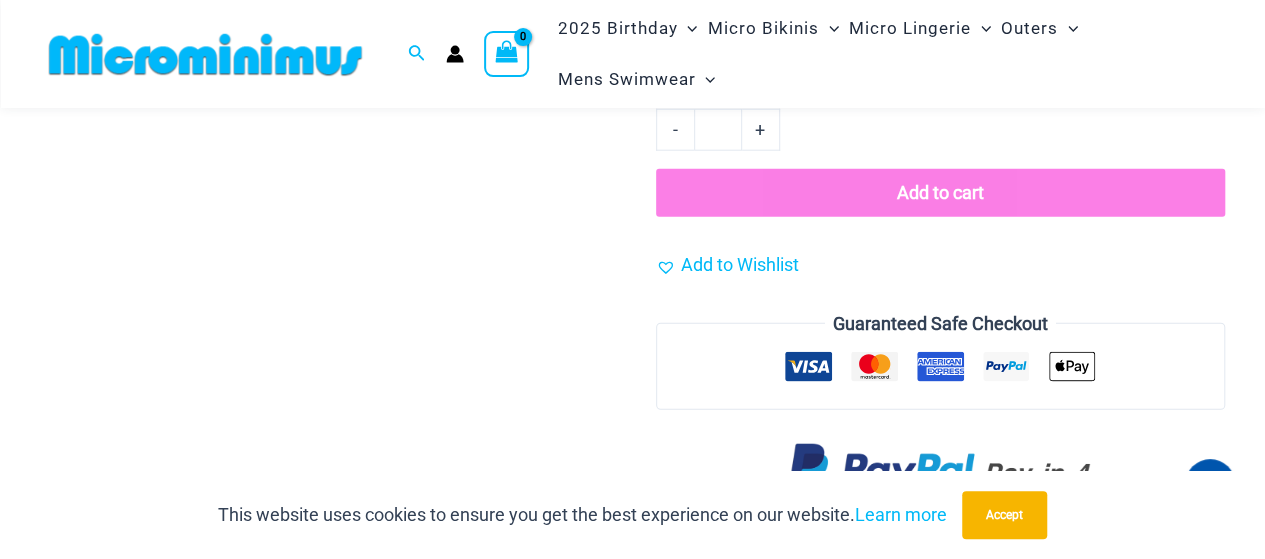 scroll, scrollTop: 2466, scrollLeft: 0, axis: vertical 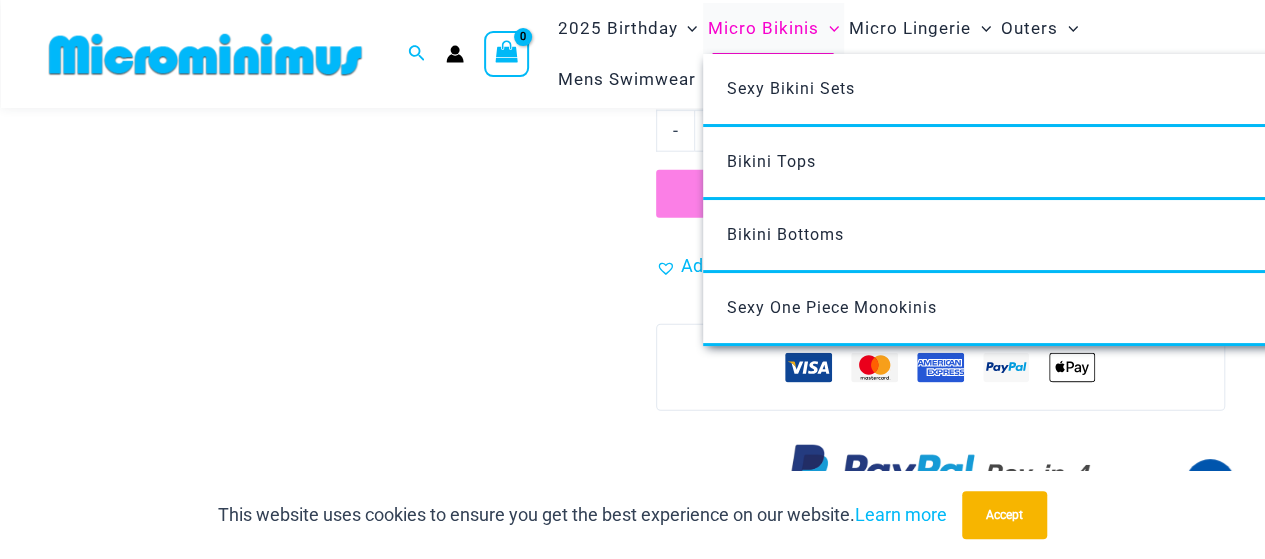 click on "Micro Bikinis" at bounding box center [763, 28] 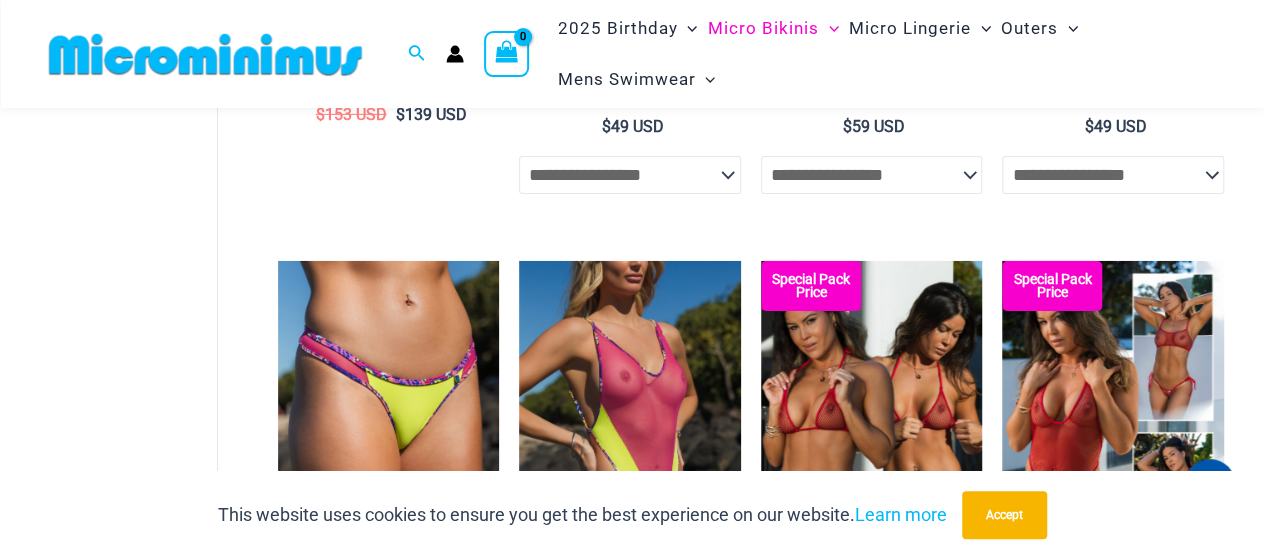 scroll, scrollTop: 3466, scrollLeft: 0, axis: vertical 